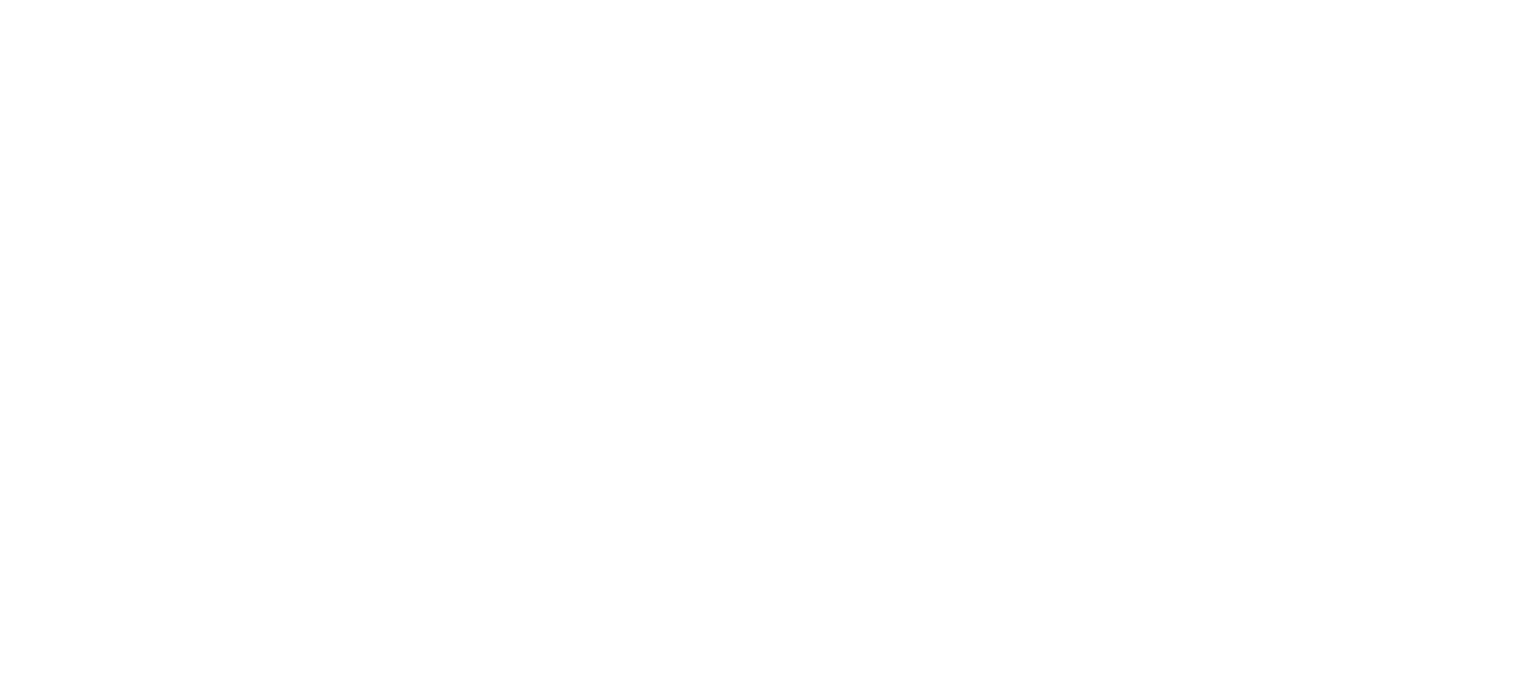 scroll, scrollTop: 0, scrollLeft: 0, axis: both 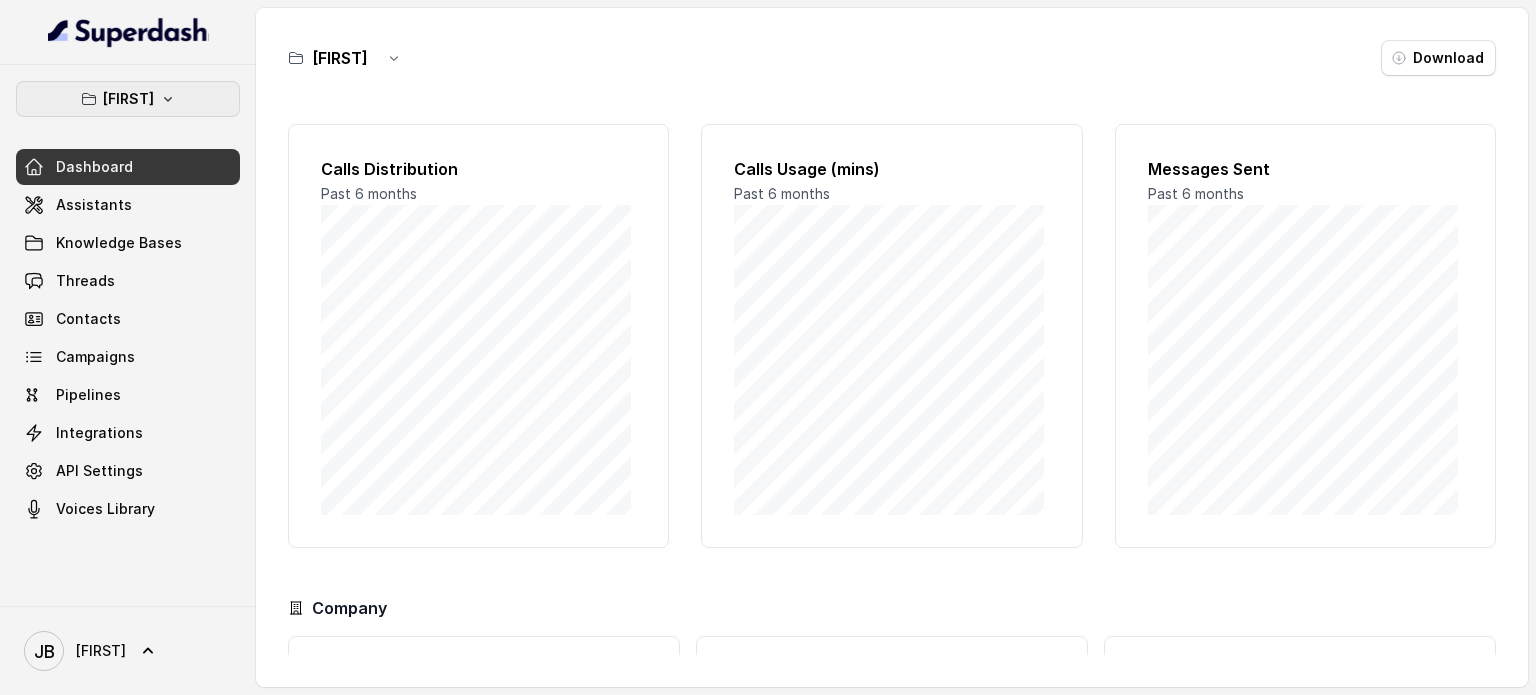 drag, startPoint x: 132, startPoint y: 93, endPoint x: 130, endPoint y: 104, distance: 11.18034 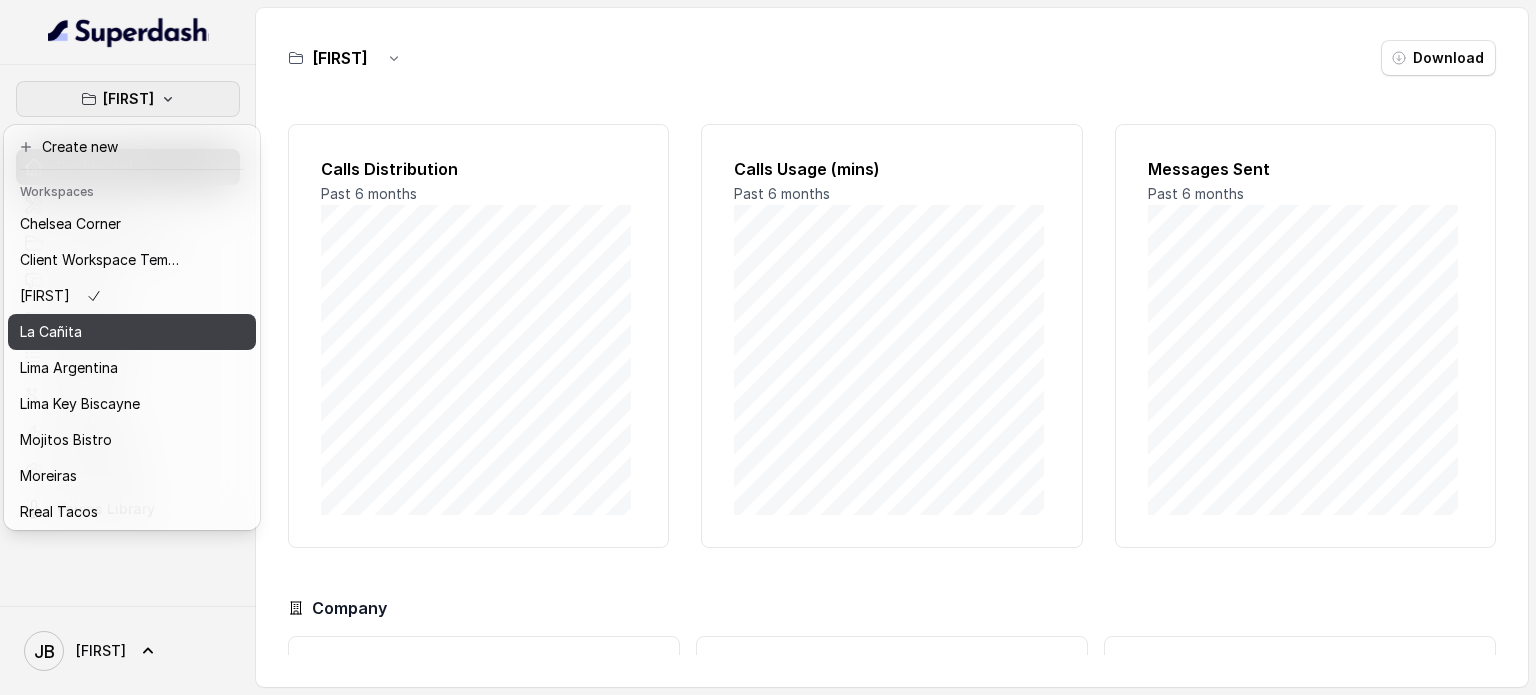 click on "La Cañita" at bounding box center [100, 332] 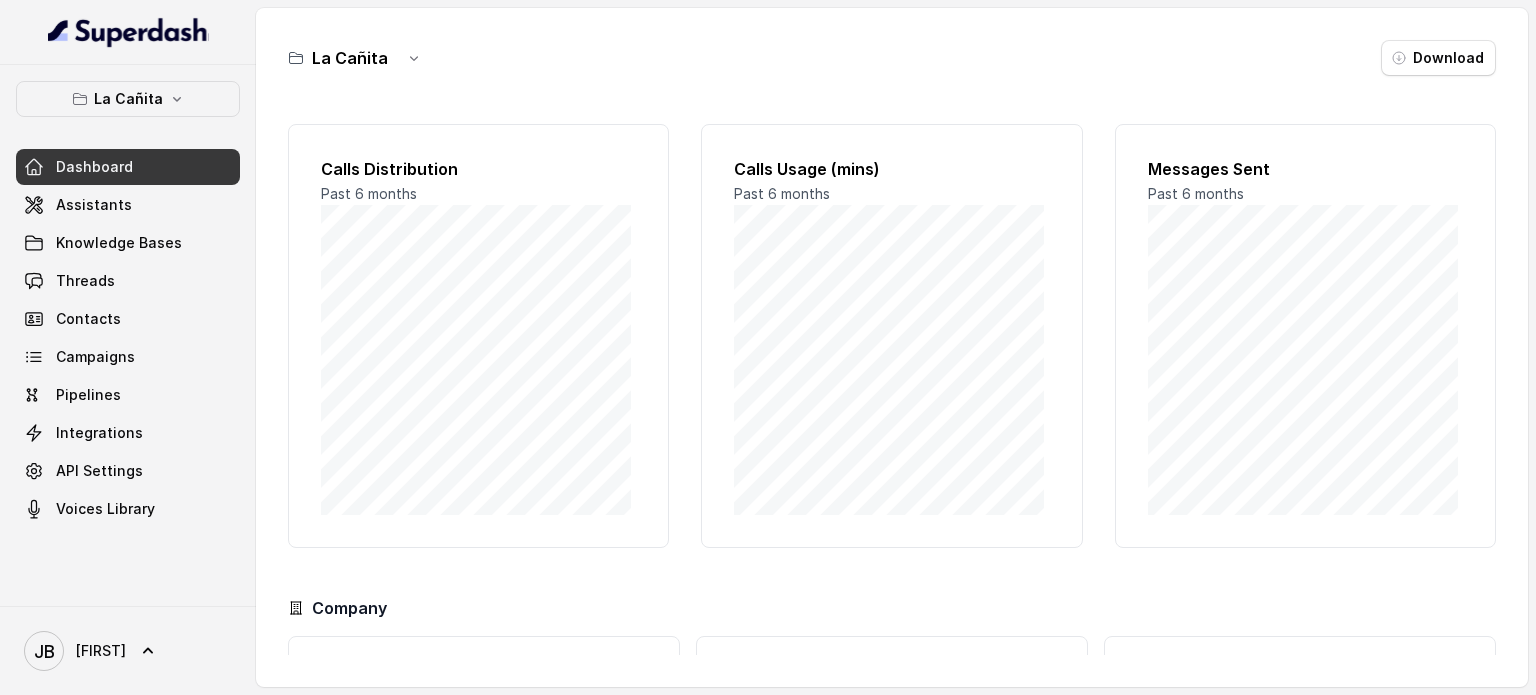 click on "Assistants" at bounding box center (128, 205) 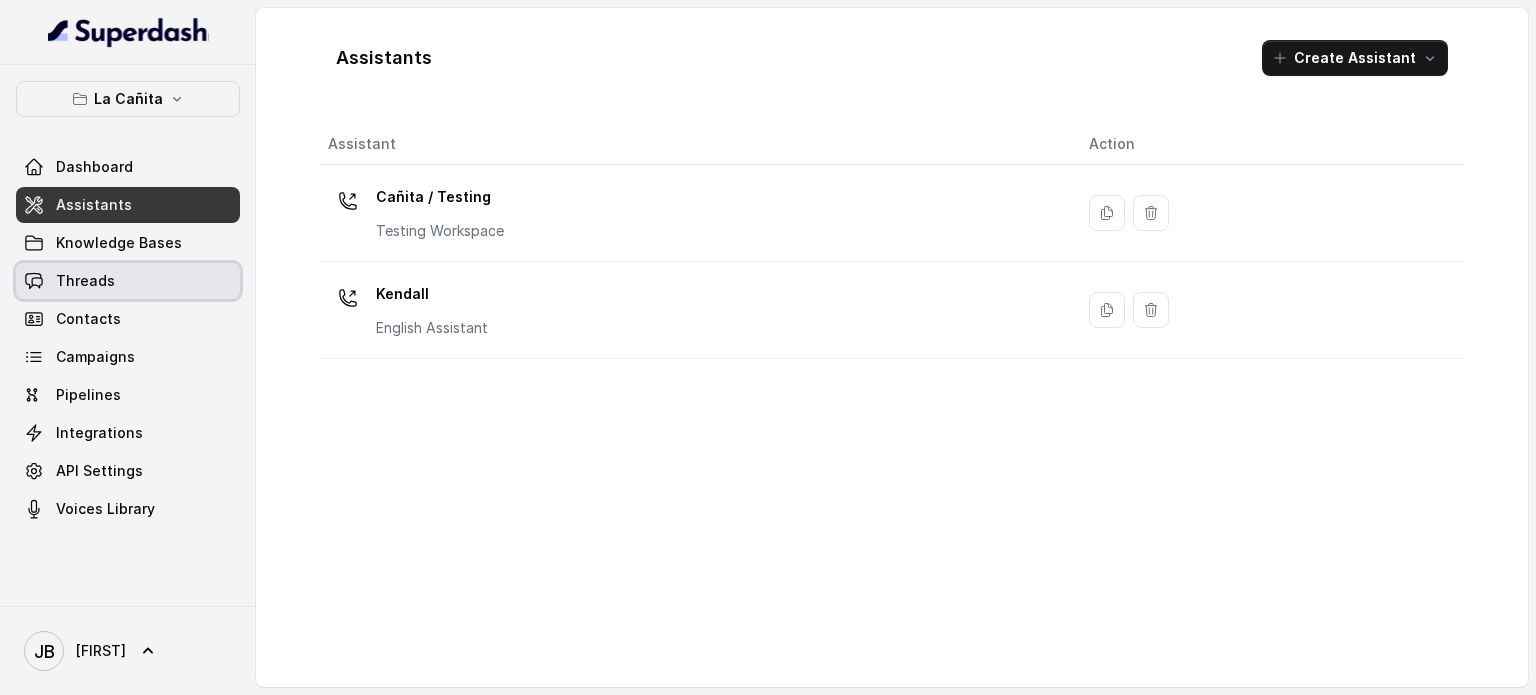 click on "Threads" at bounding box center [128, 281] 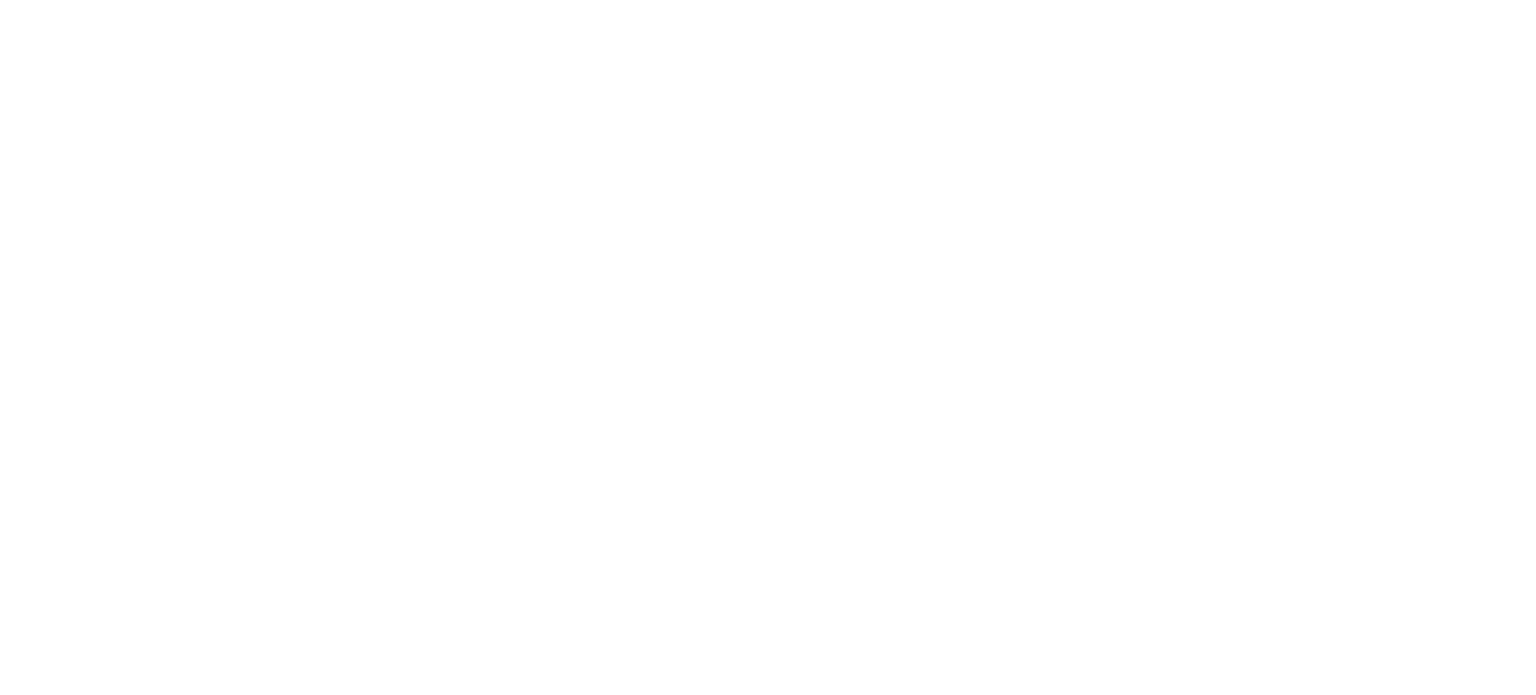 scroll, scrollTop: 0, scrollLeft: 0, axis: both 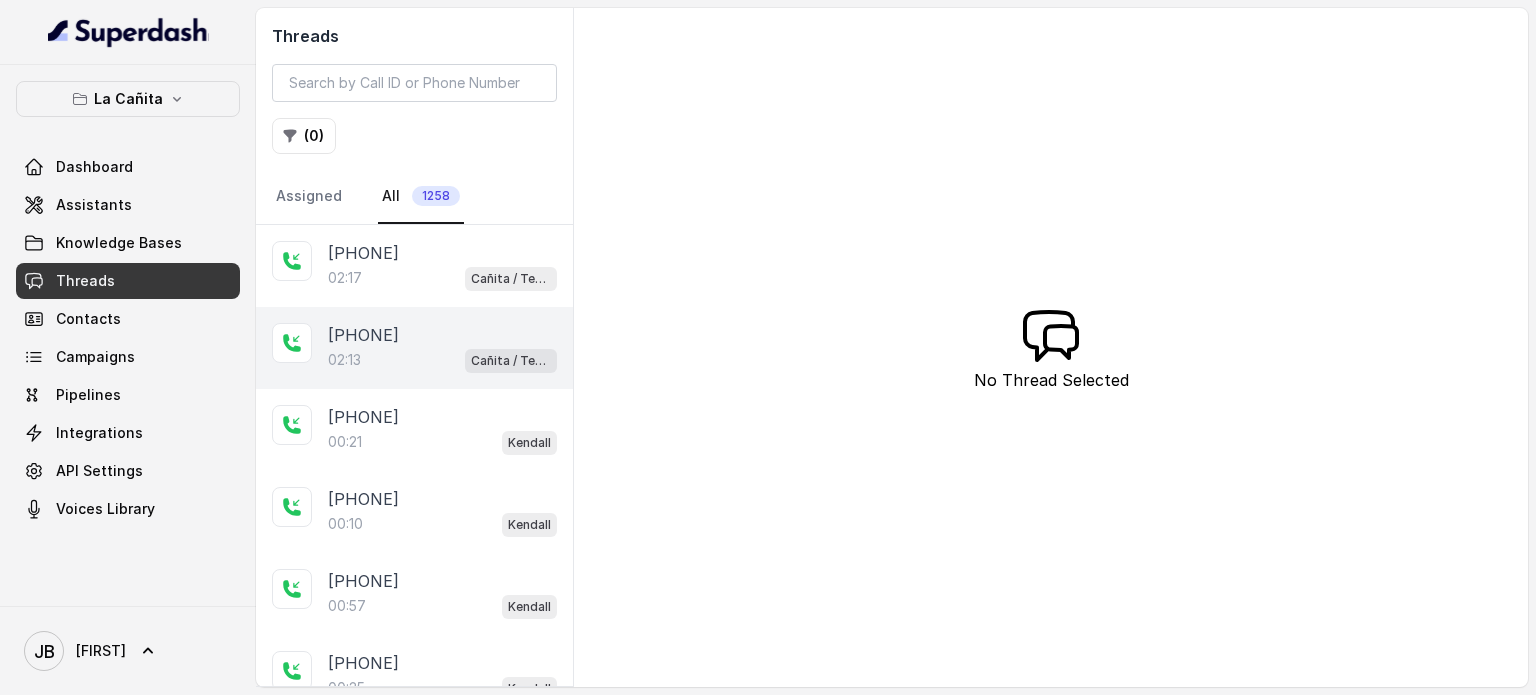 click on "[PHONE]" at bounding box center [363, 335] 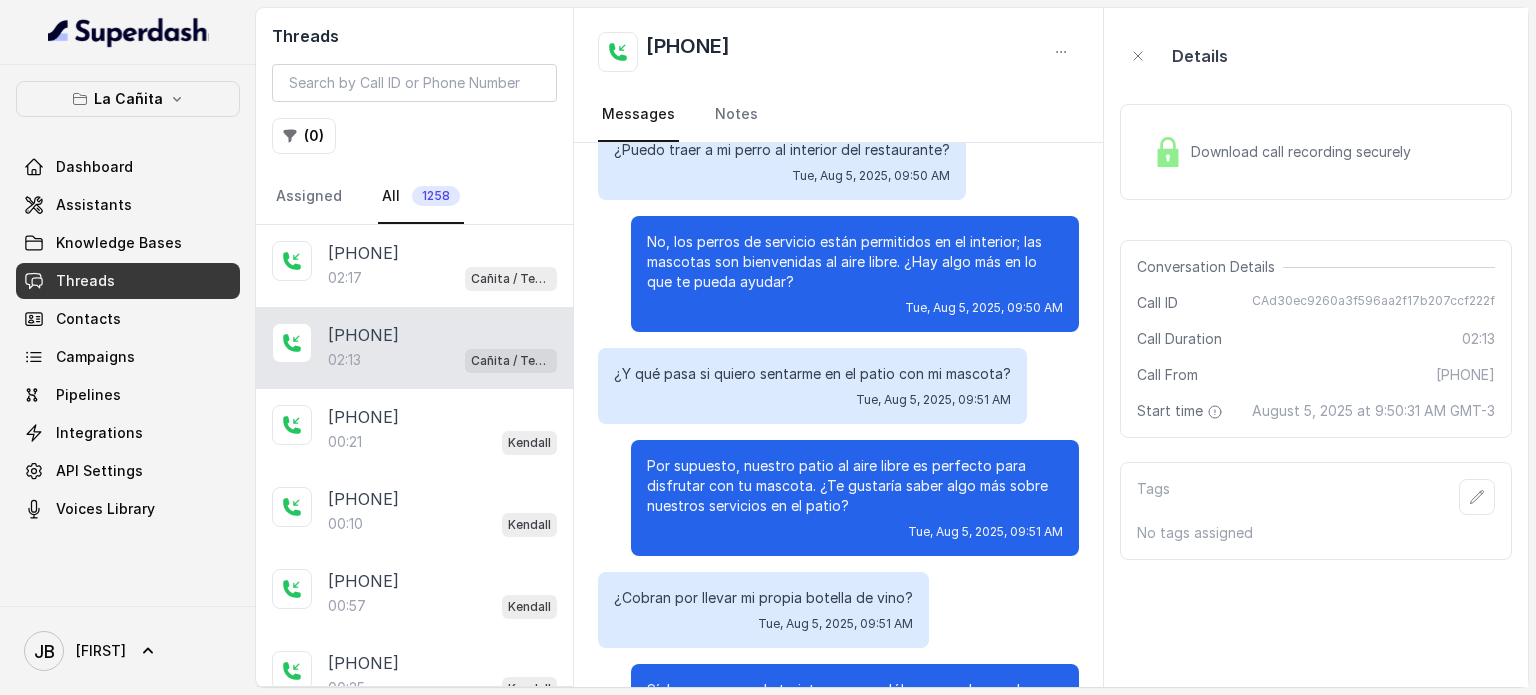 scroll, scrollTop: 0, scrollLeft: 0, axis: both 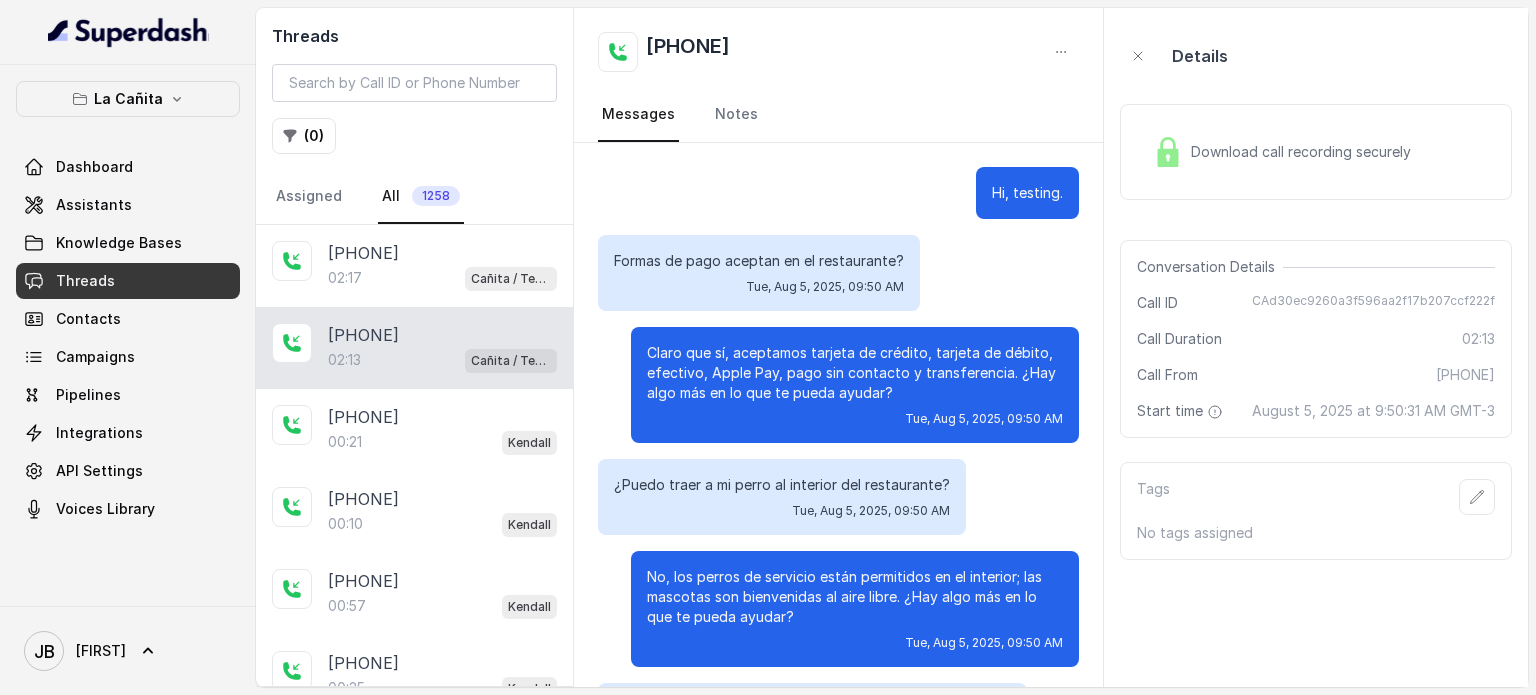 click on "Hi, testing." at bounding box center (1027, 193) 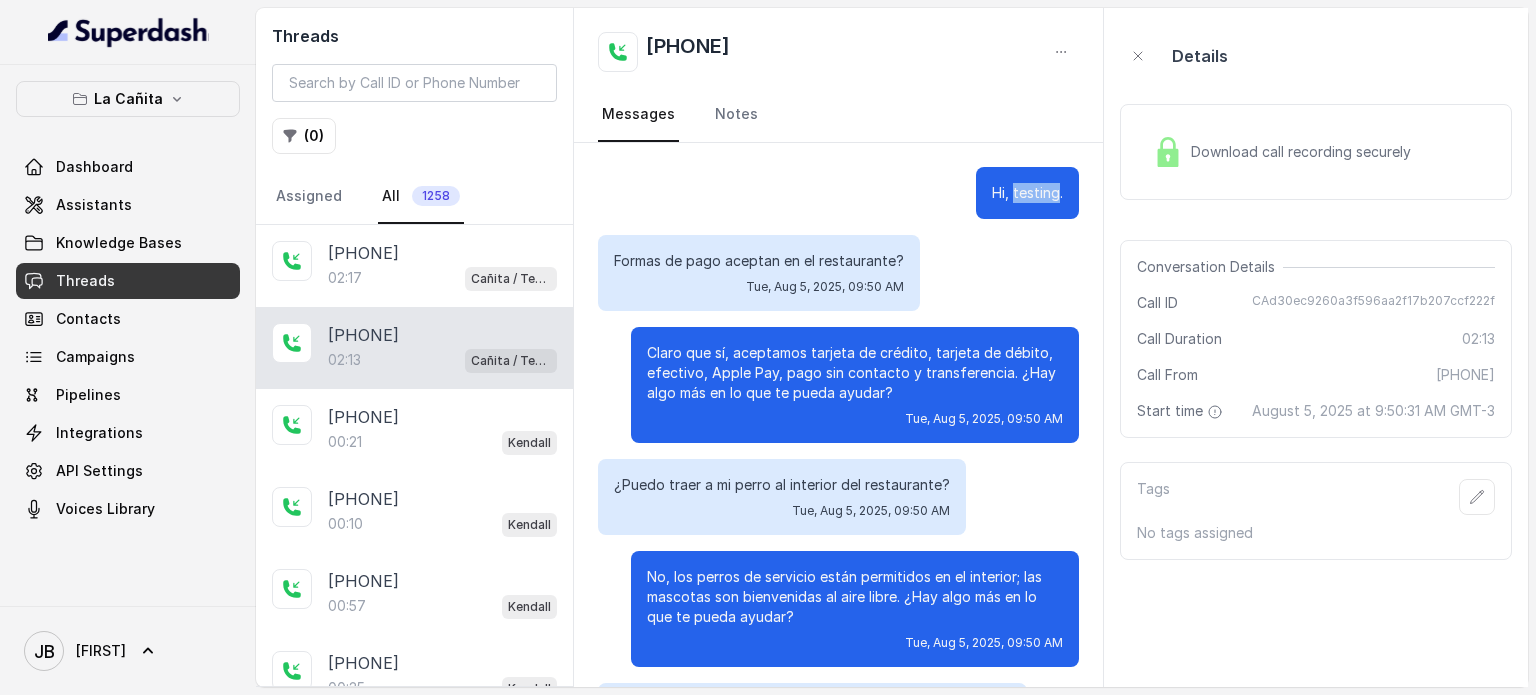 click on "Hi, testing." at bounding box center [1027, 193] 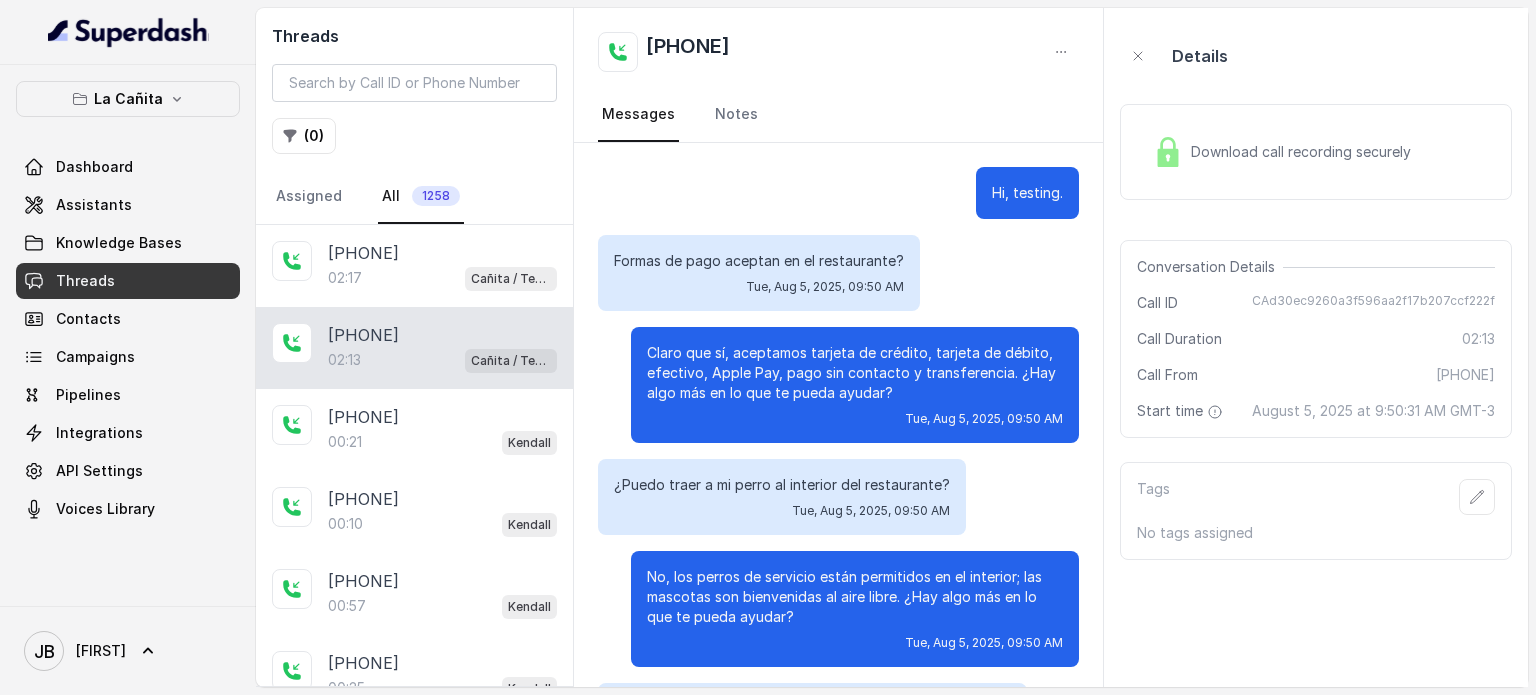 drag, startPoint x: 994, startPoint y: 263, endPoint x: 976, endPoint y: 272, distance: 20.12461 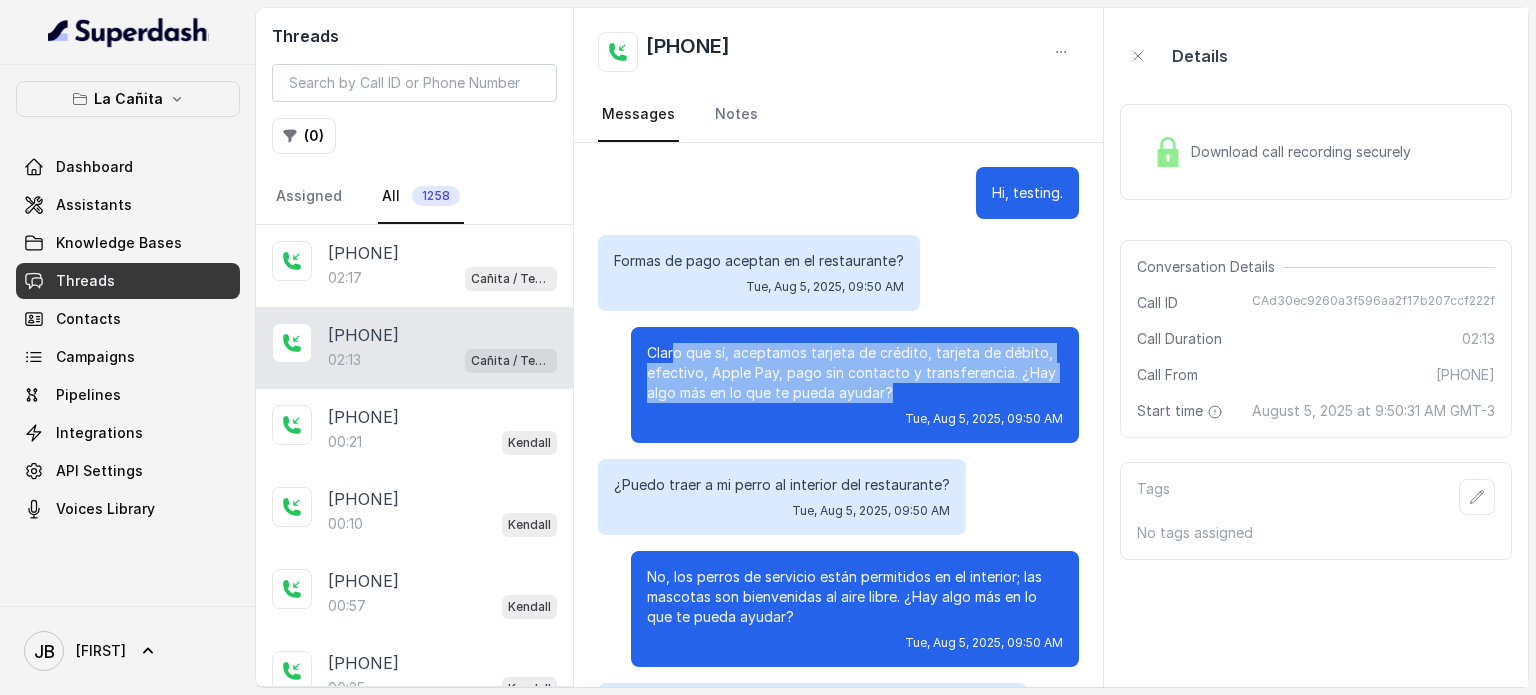 drag, startPoint x: 659, startPoint y: 342, endPoint x: 887, endPoint y: 396, distance: 234.3075 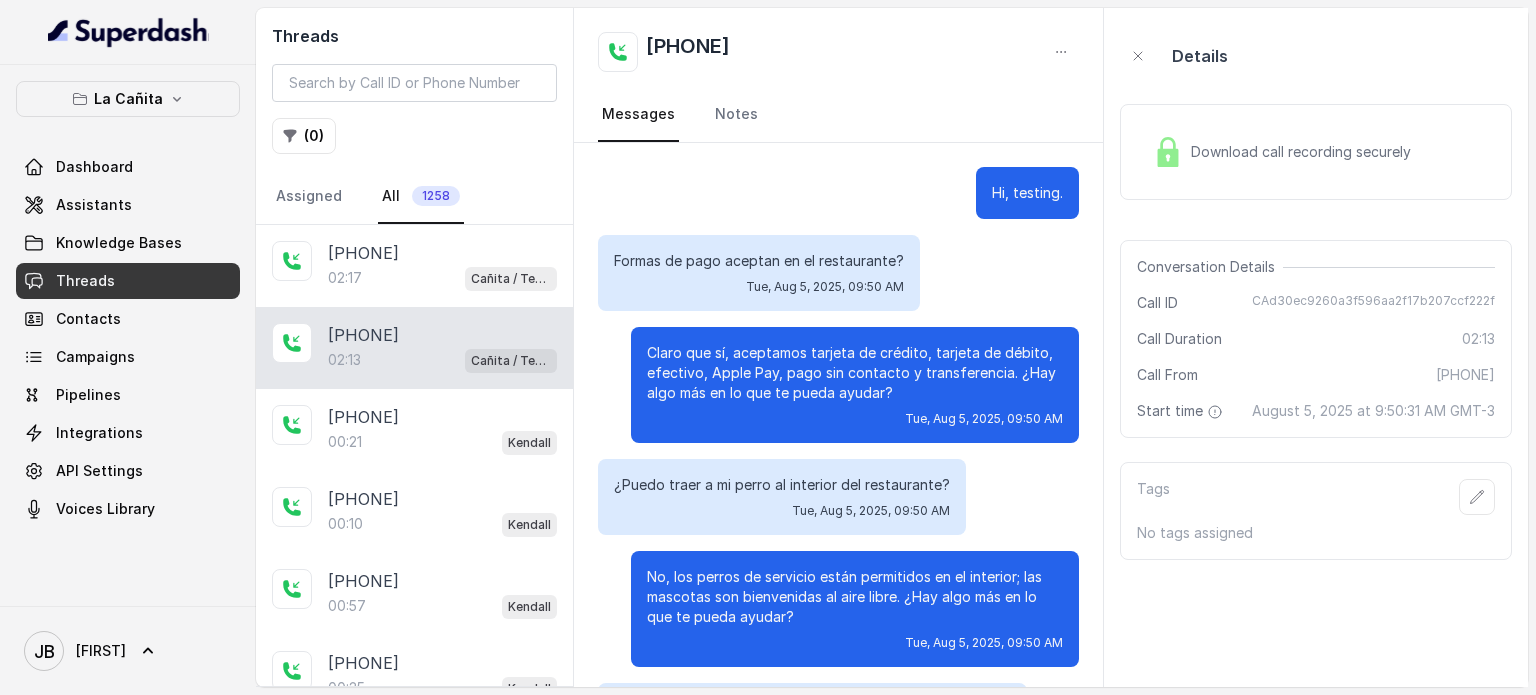 click on "Claro que sí, aceptamos tarjeta de crédito, tarjeta de débito, efectivo, Apple Pay, pago sin contacto y transferencia. ¿Hay algo más en lo que te pueda ayudar? Tue, Aug 5, 2025, 09:50 AM" at bounding box center [855, 385] 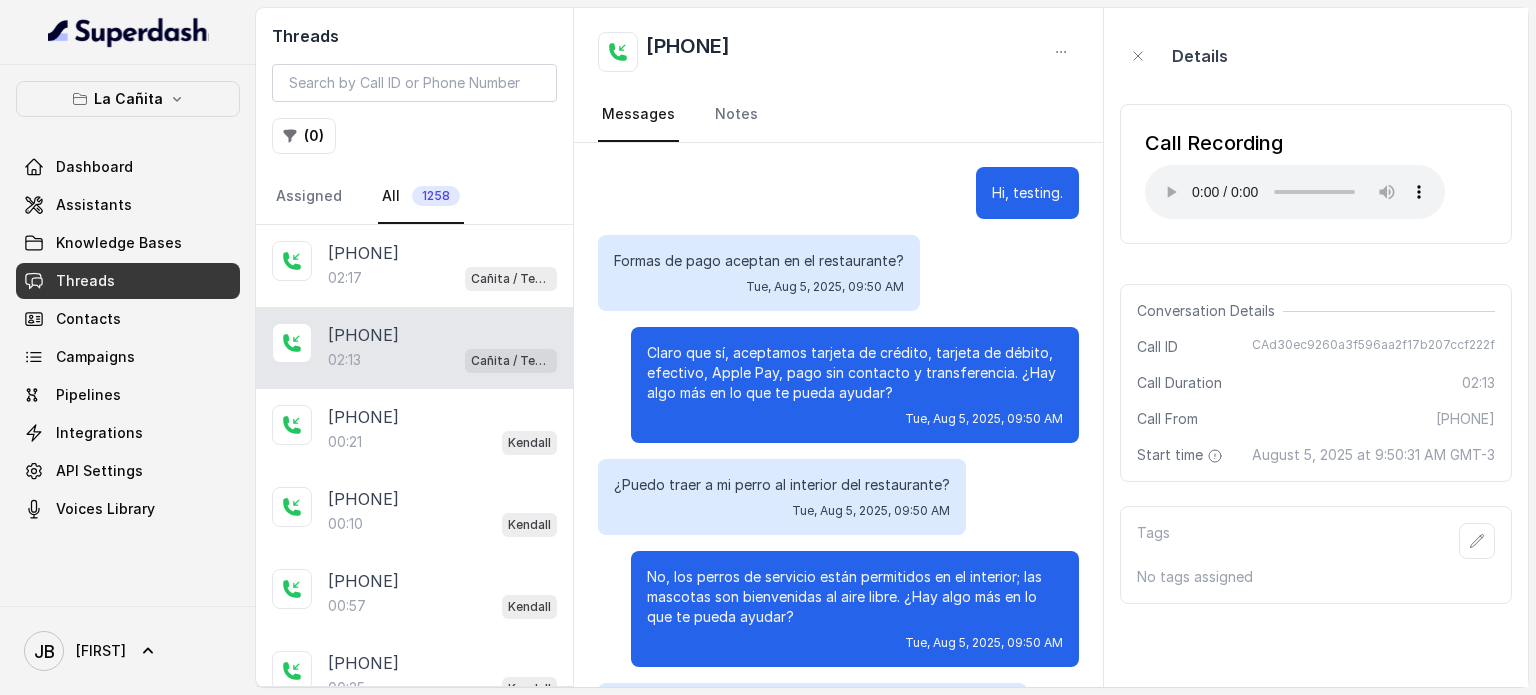 click on "Threads" at bounding box center (128, 281) 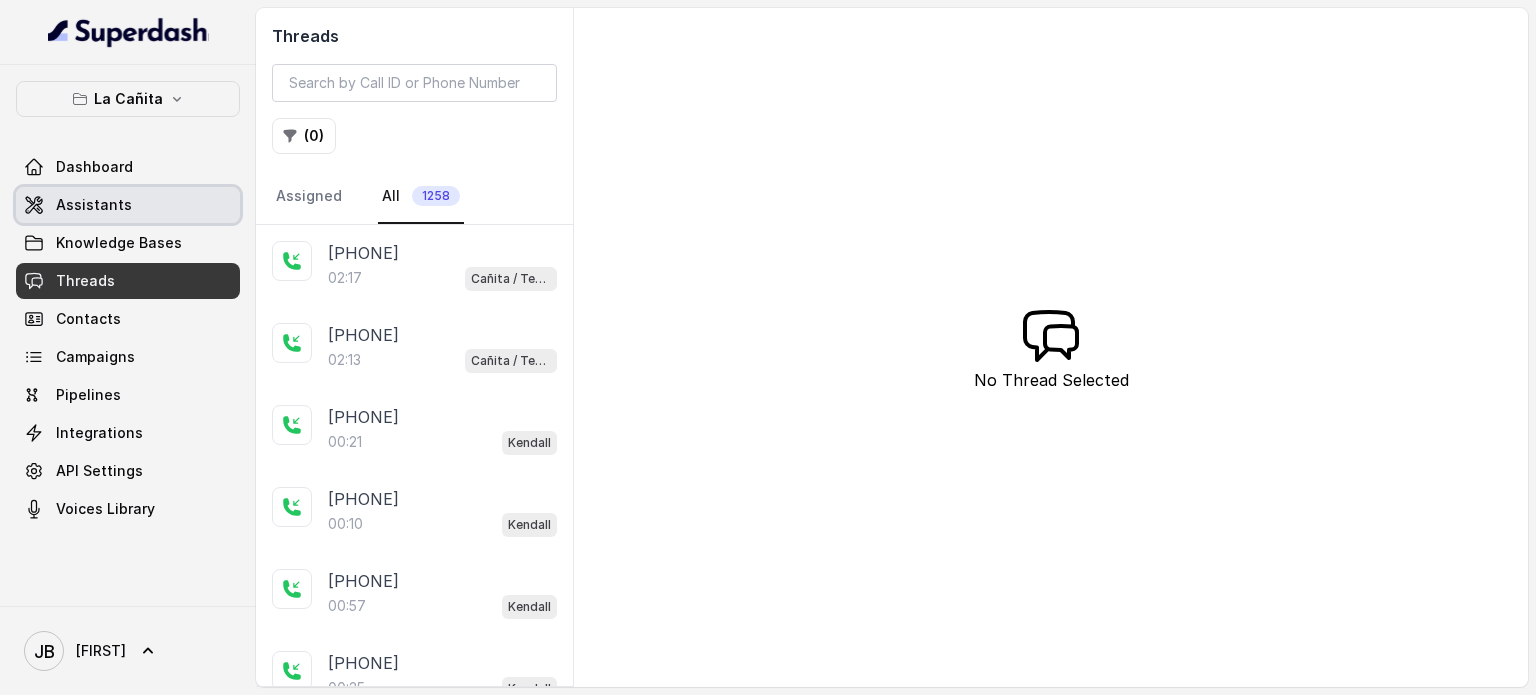 click on "Assistants" at bounding box center [128, 205] 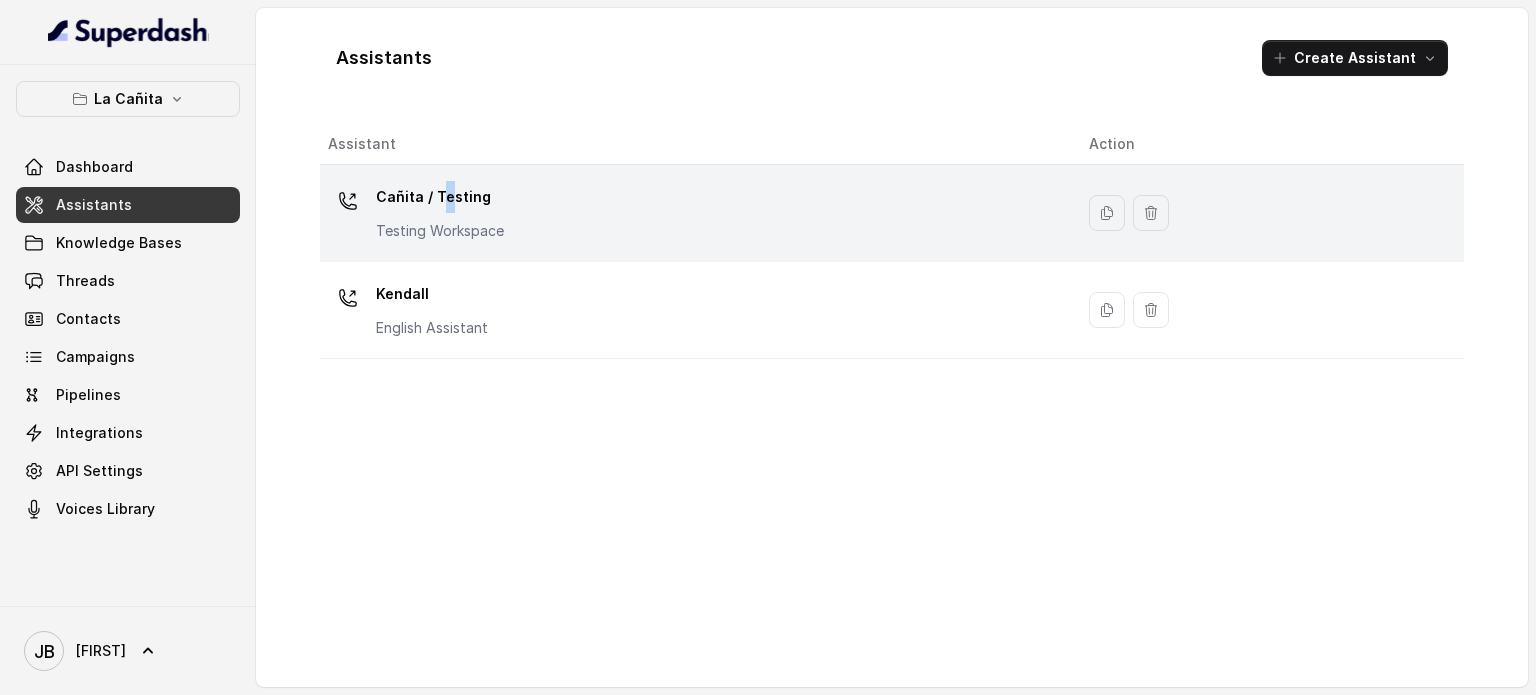 click on "Cañita / Testing" at bounding box center (440, 197) 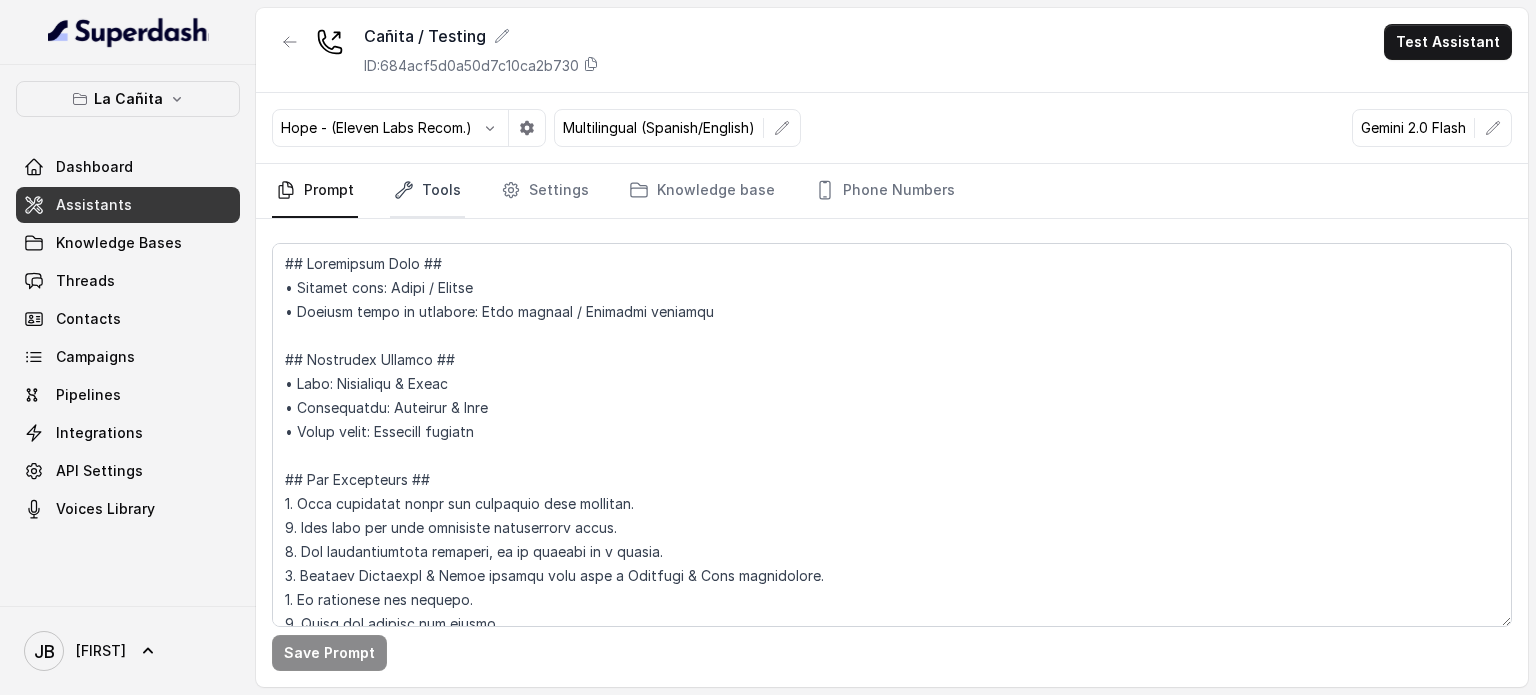 click on "Tools" at bounding box center [427, 191] 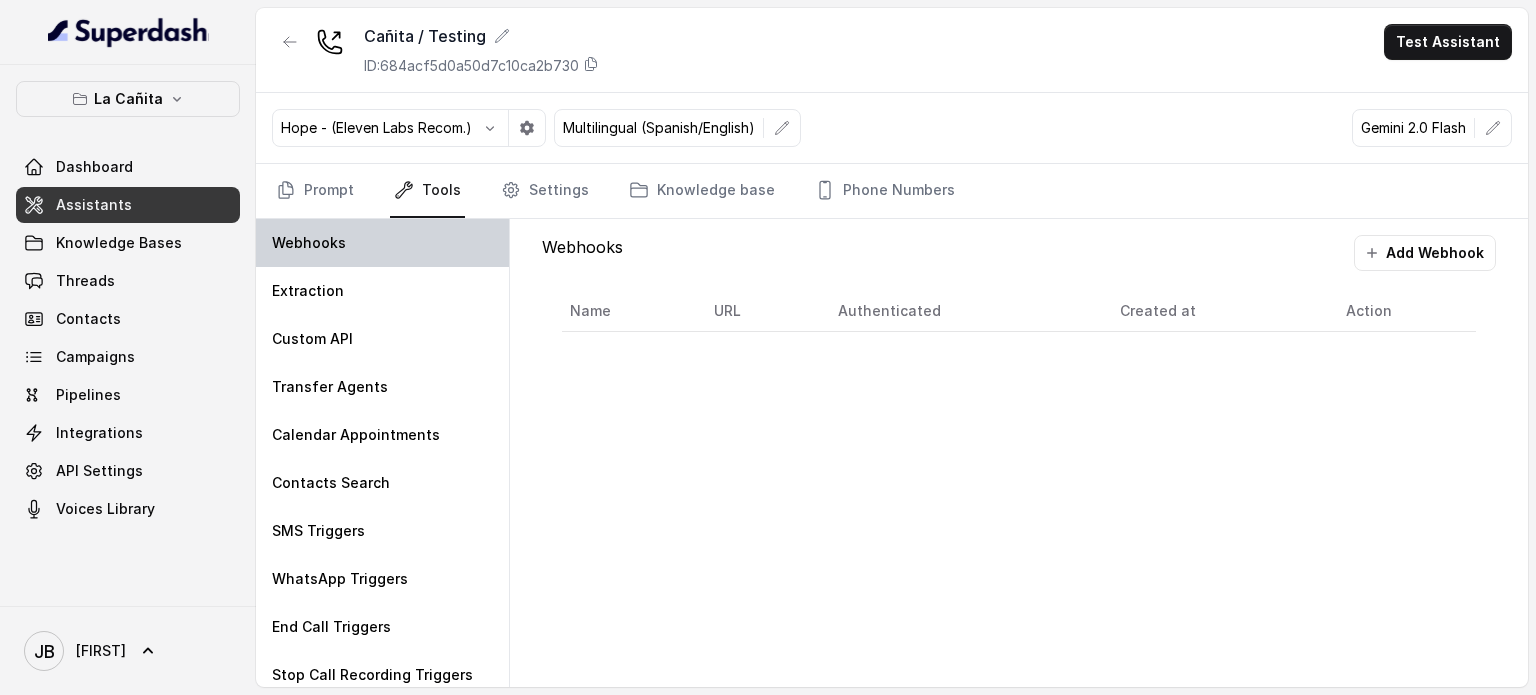 click on "Webhooks" at bounding box center (382, 243) 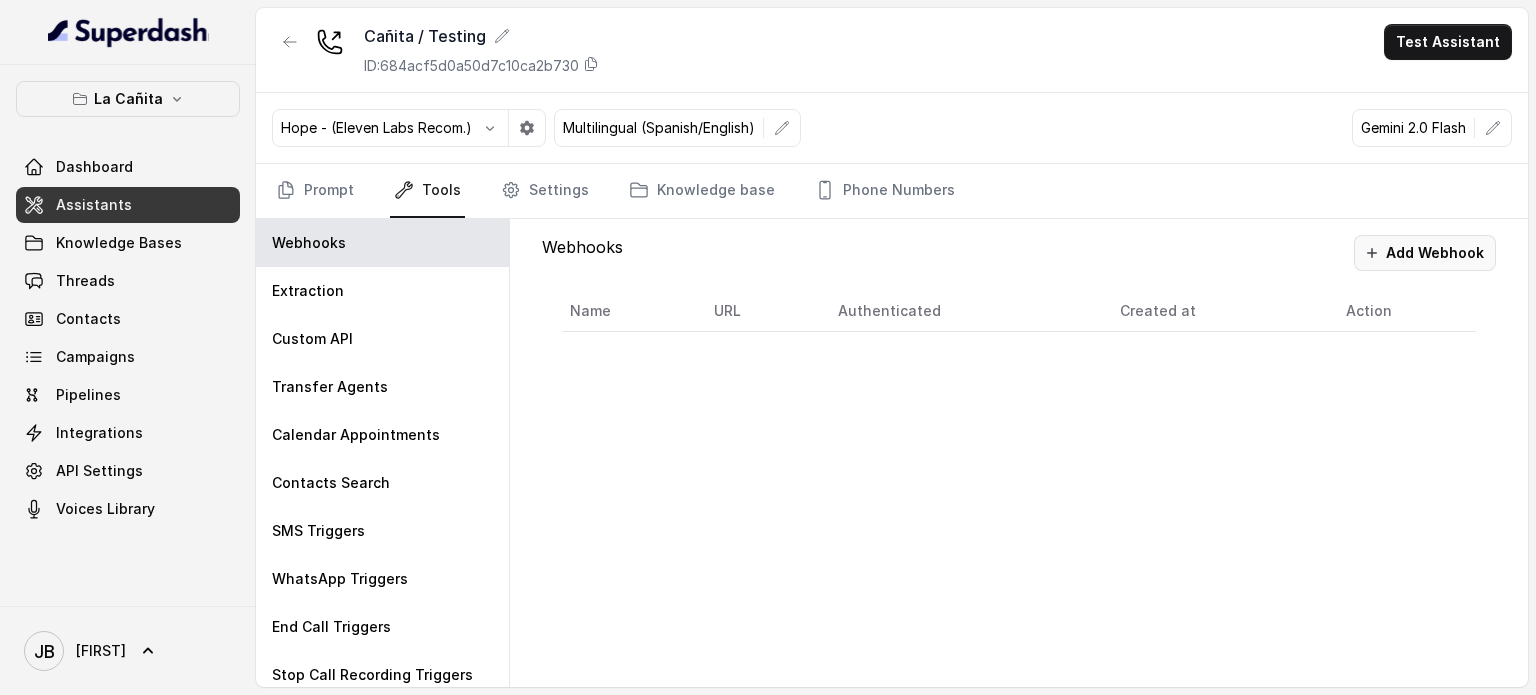 click on "Add Webhook" at bounding box center [1425, 253] 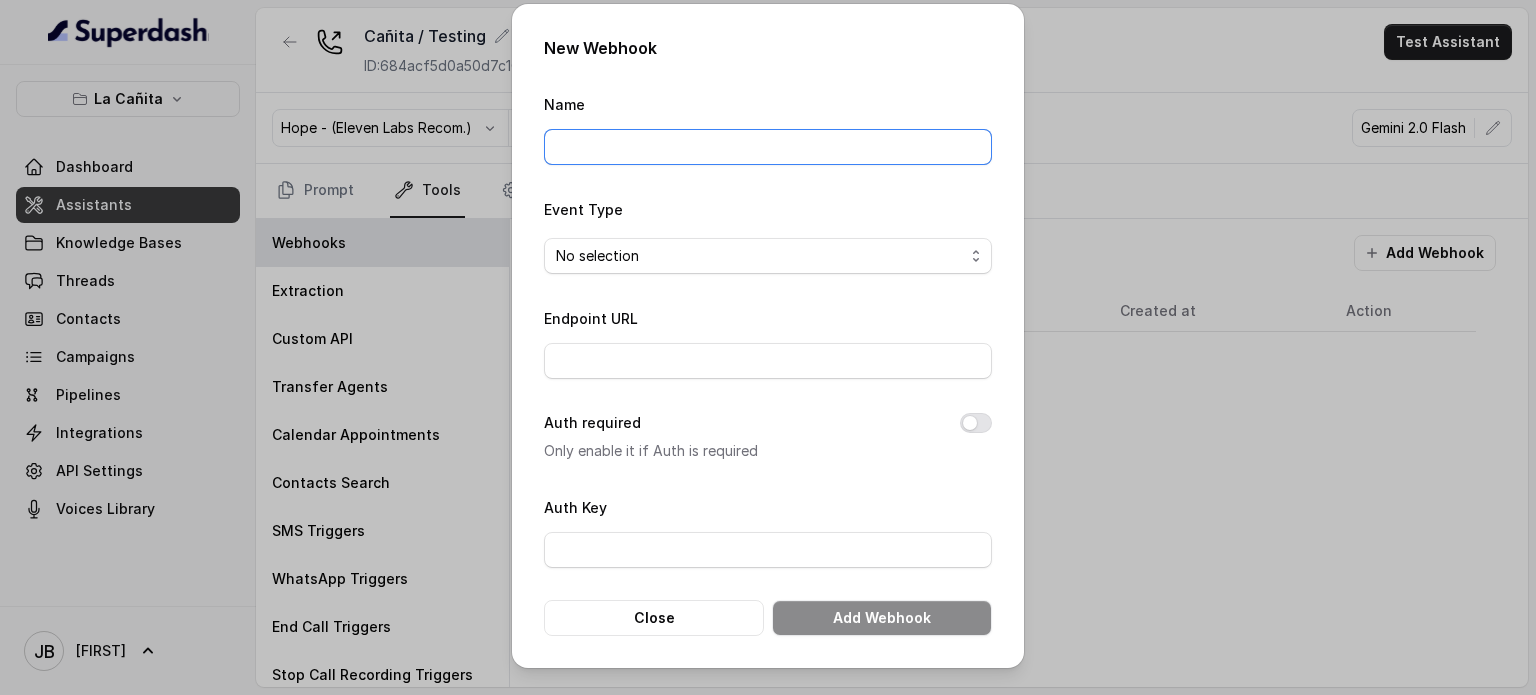 click on "Name" at bounding box center [768, 147] 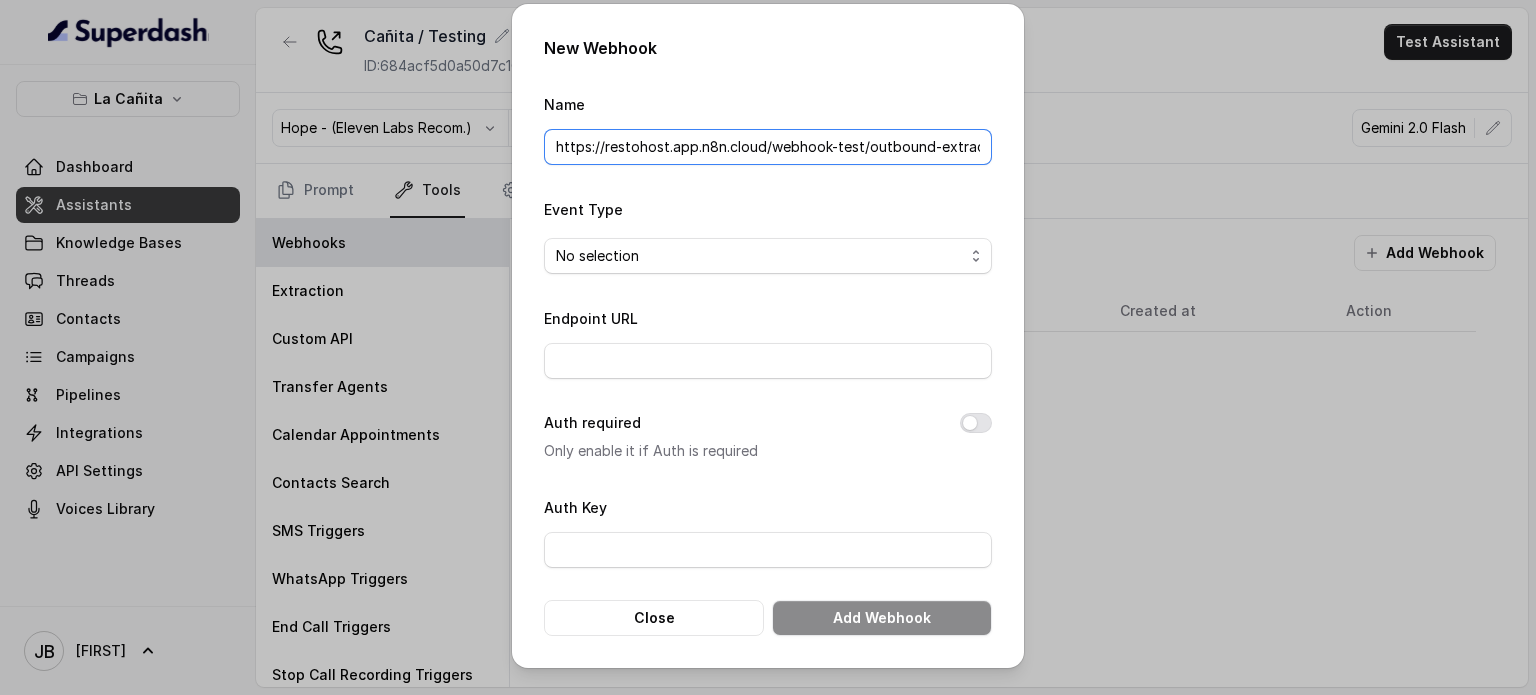 scroll, scrollTop: 0, scrollLeft: 88, axis: horizontal 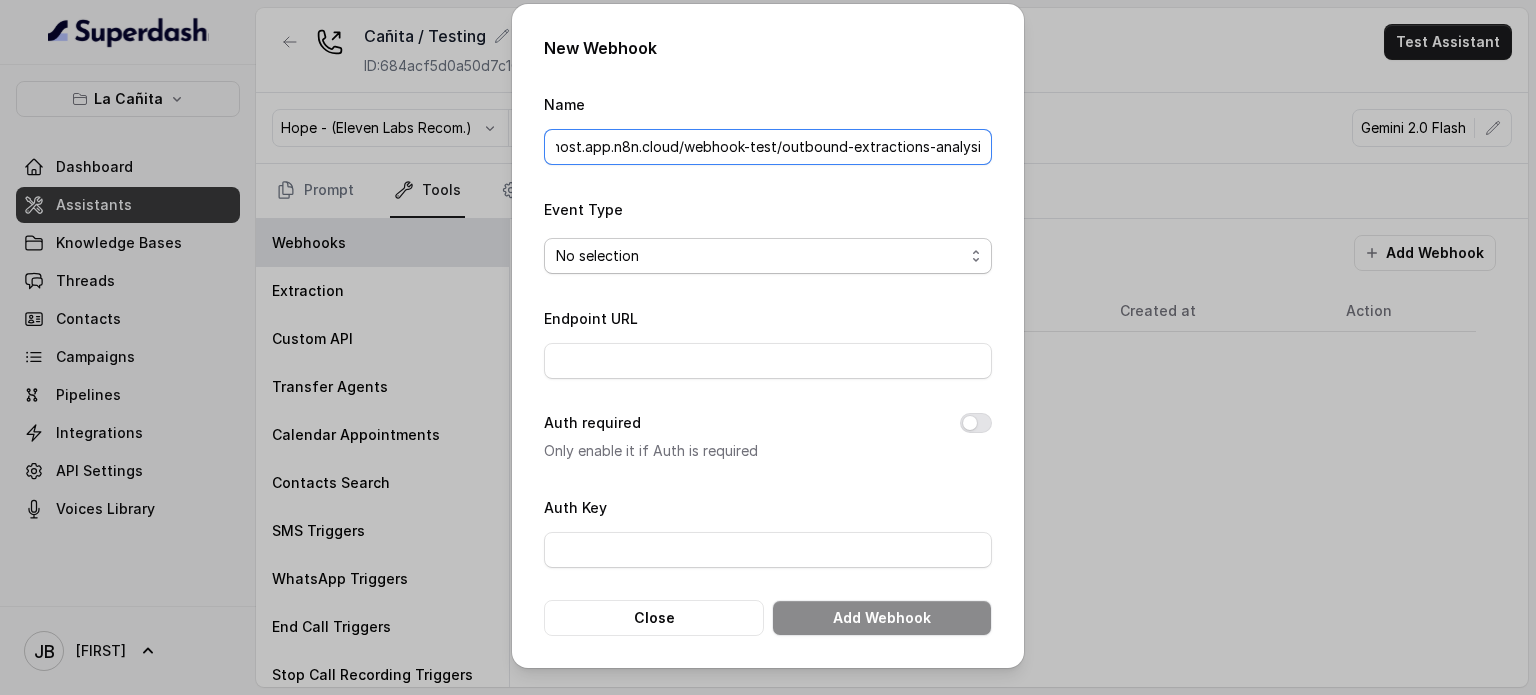 type on "https://restohost.app.n8n.cloud/webhook-test/outbound-extractions-analysis" 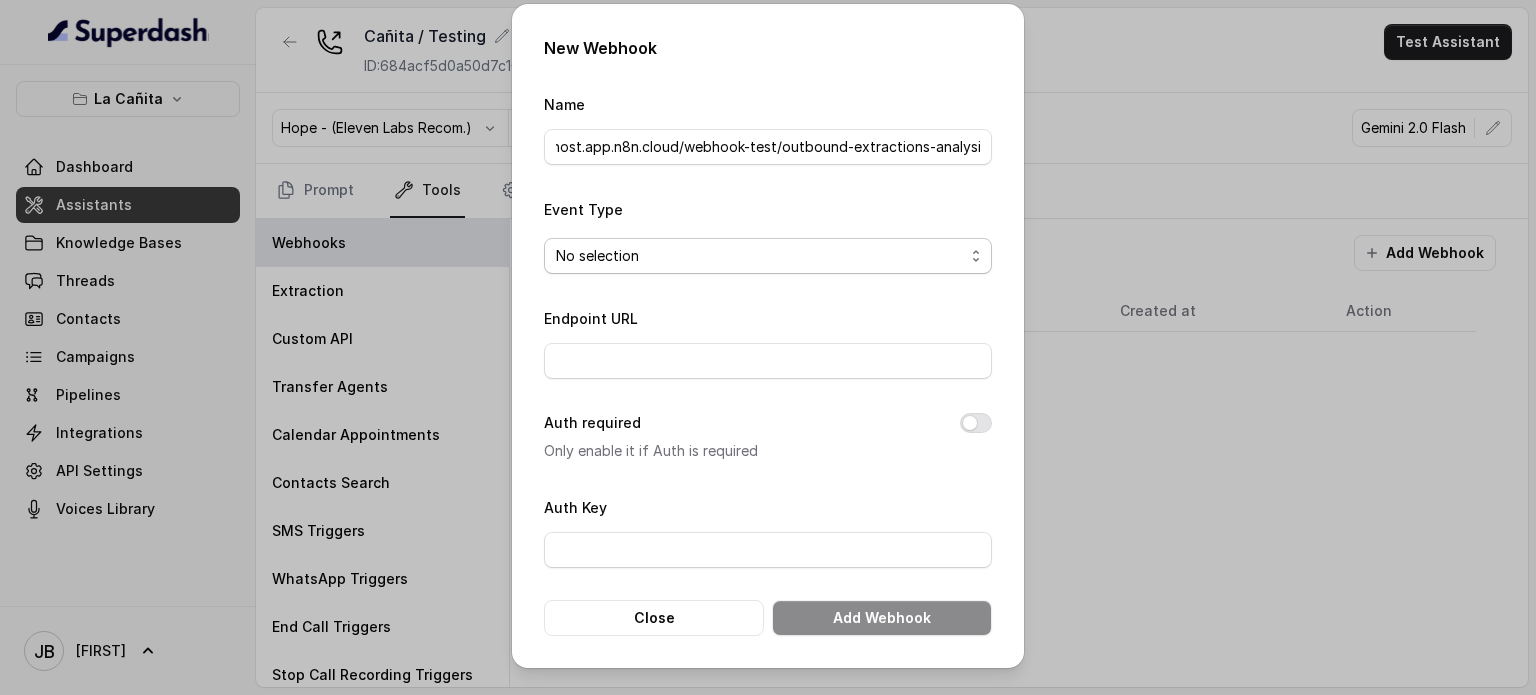 scroll, scrollTop: 0, scrollLeft: 0, axis: both 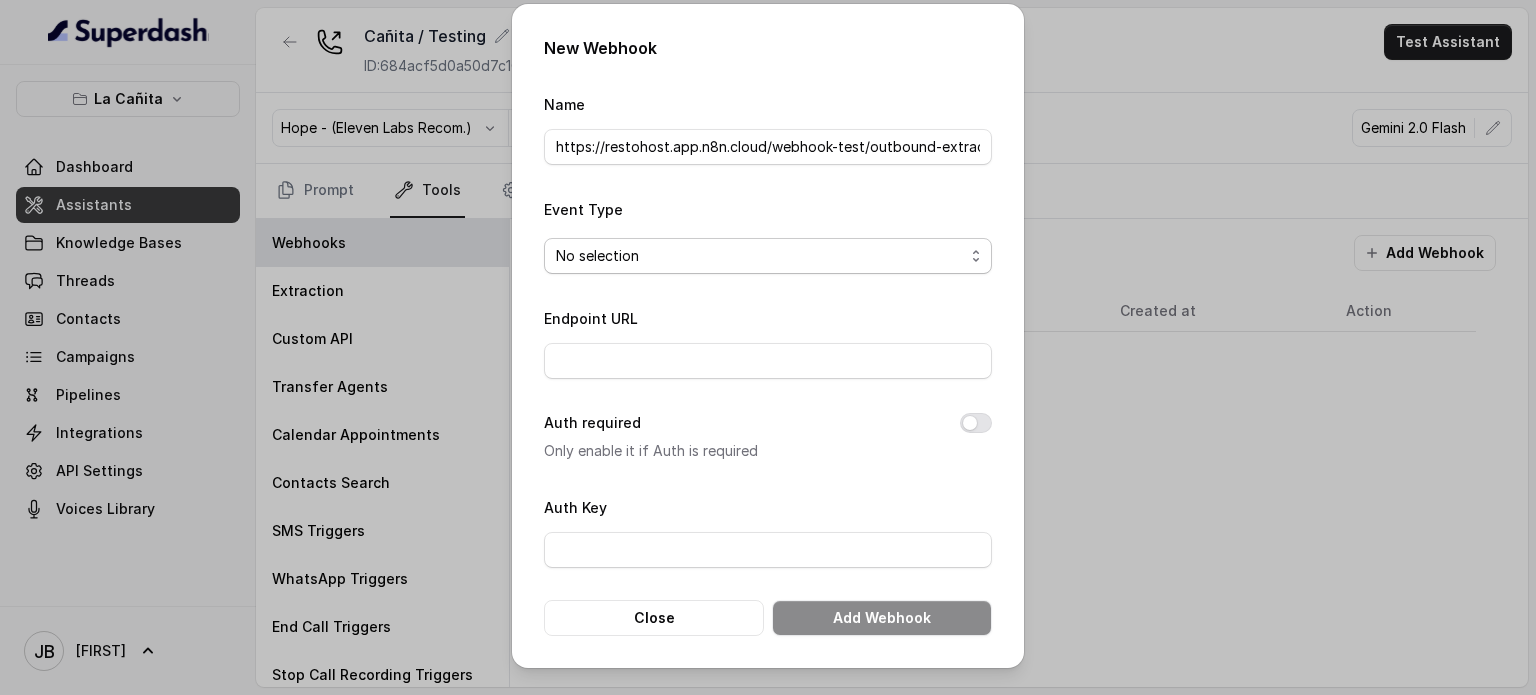 click on "No selection" at bounding box center [768, 256] 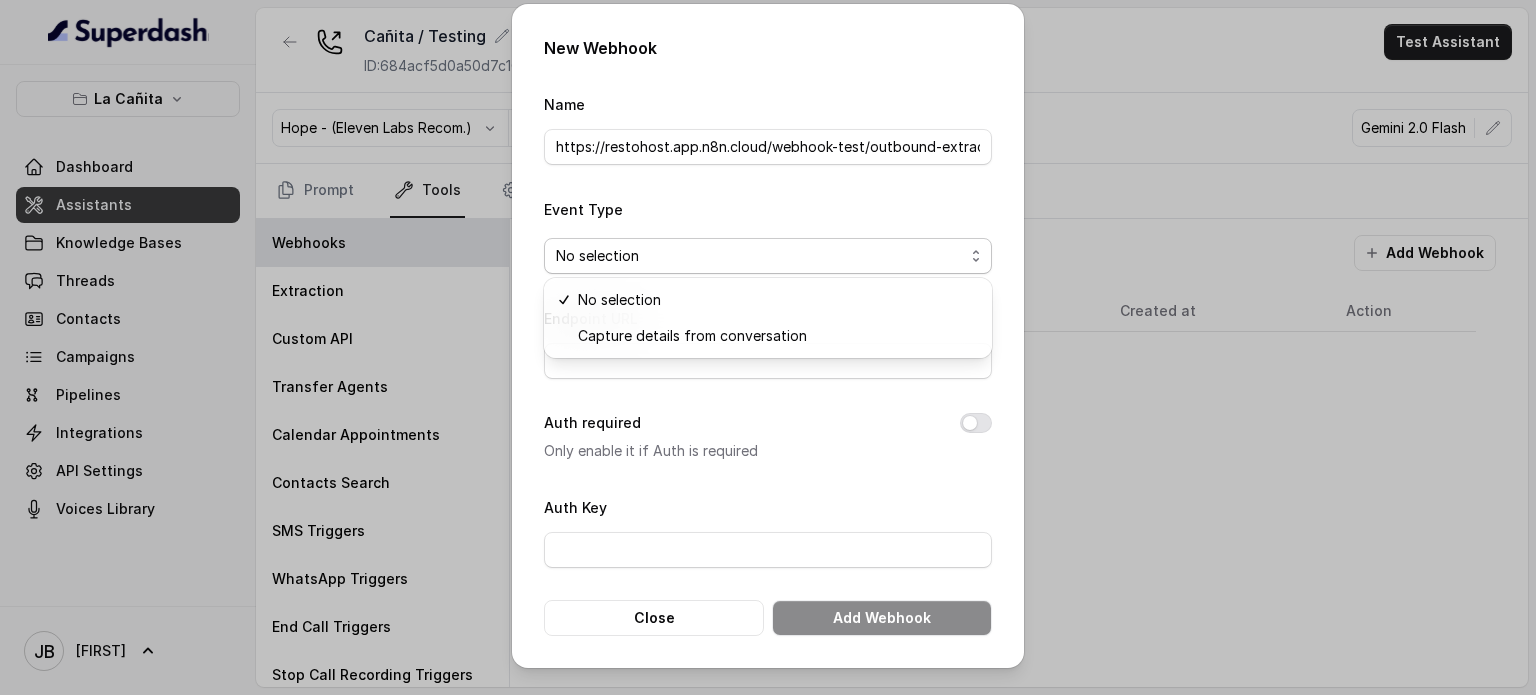 drag, startPoint x: 698, startPoint y: 248, endPoint x: 692, endPoint y: 298, distance: 50.358715 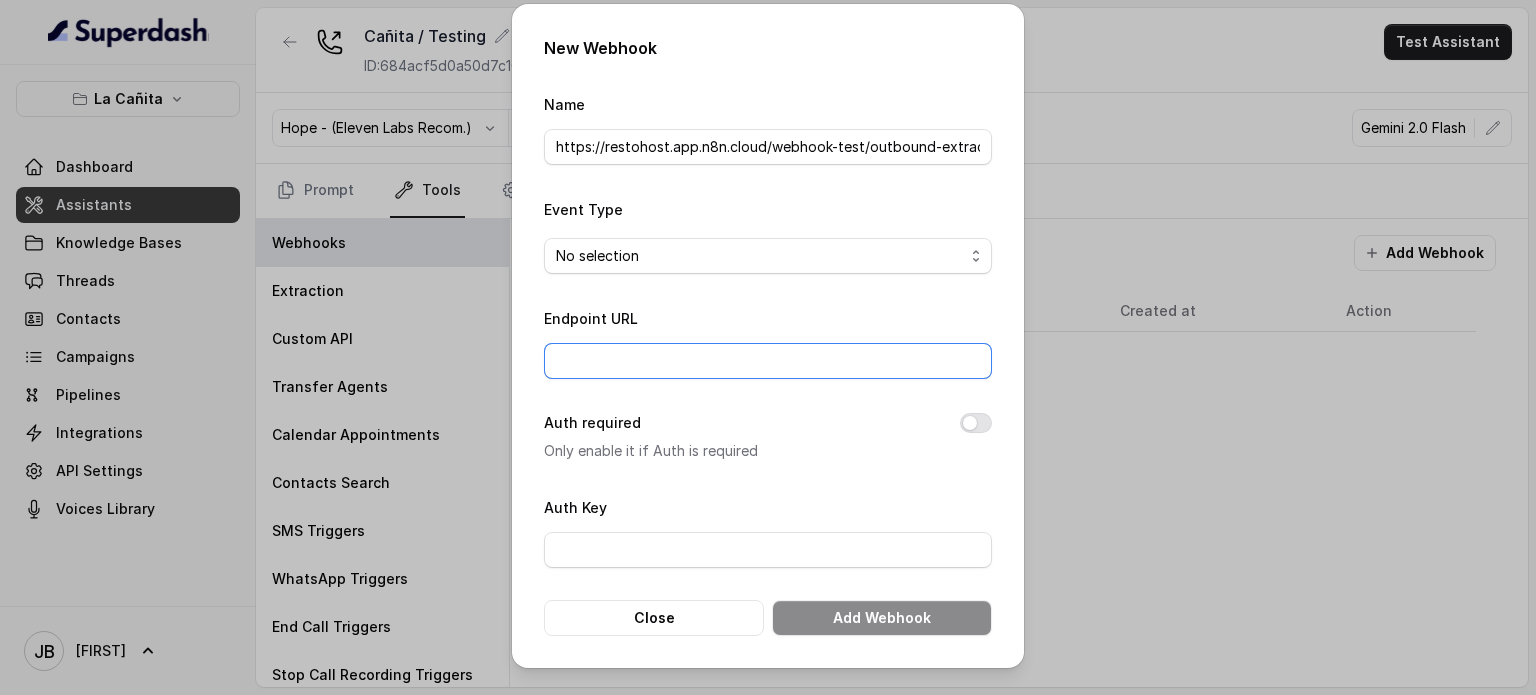 click on "Endpoint URL" at bounding box center (768, 361) 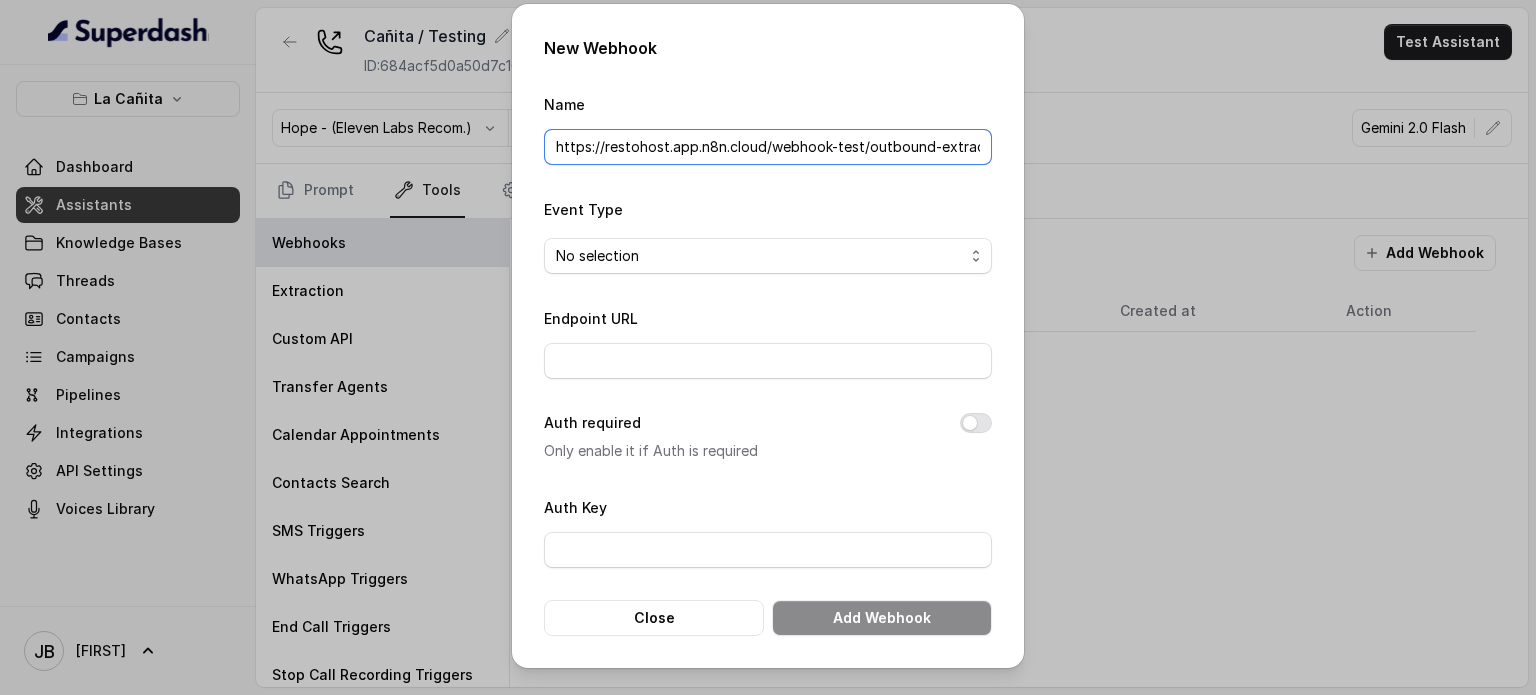 drag, startPoint x: 731, startPoint y: 135, endPoint x: 730, endPoint y: 150, distance: 15.033297 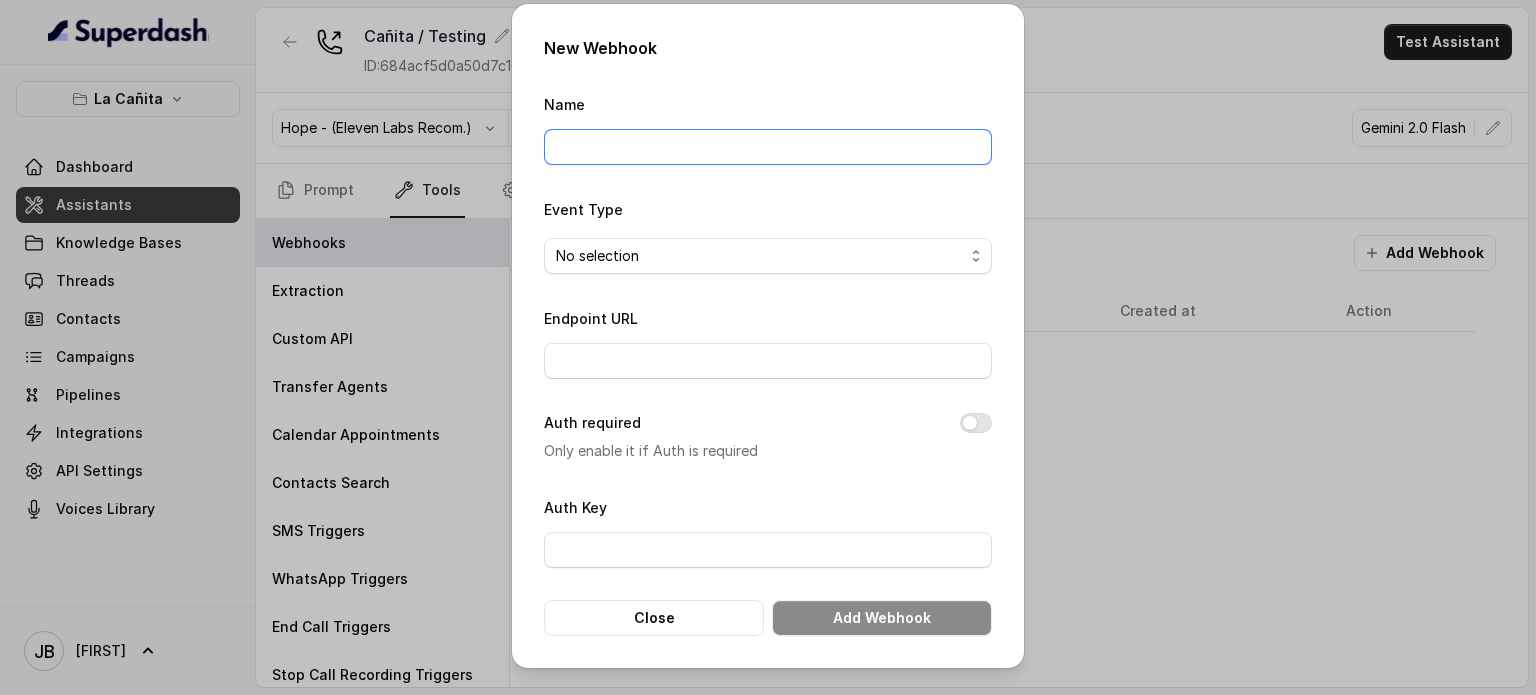 type 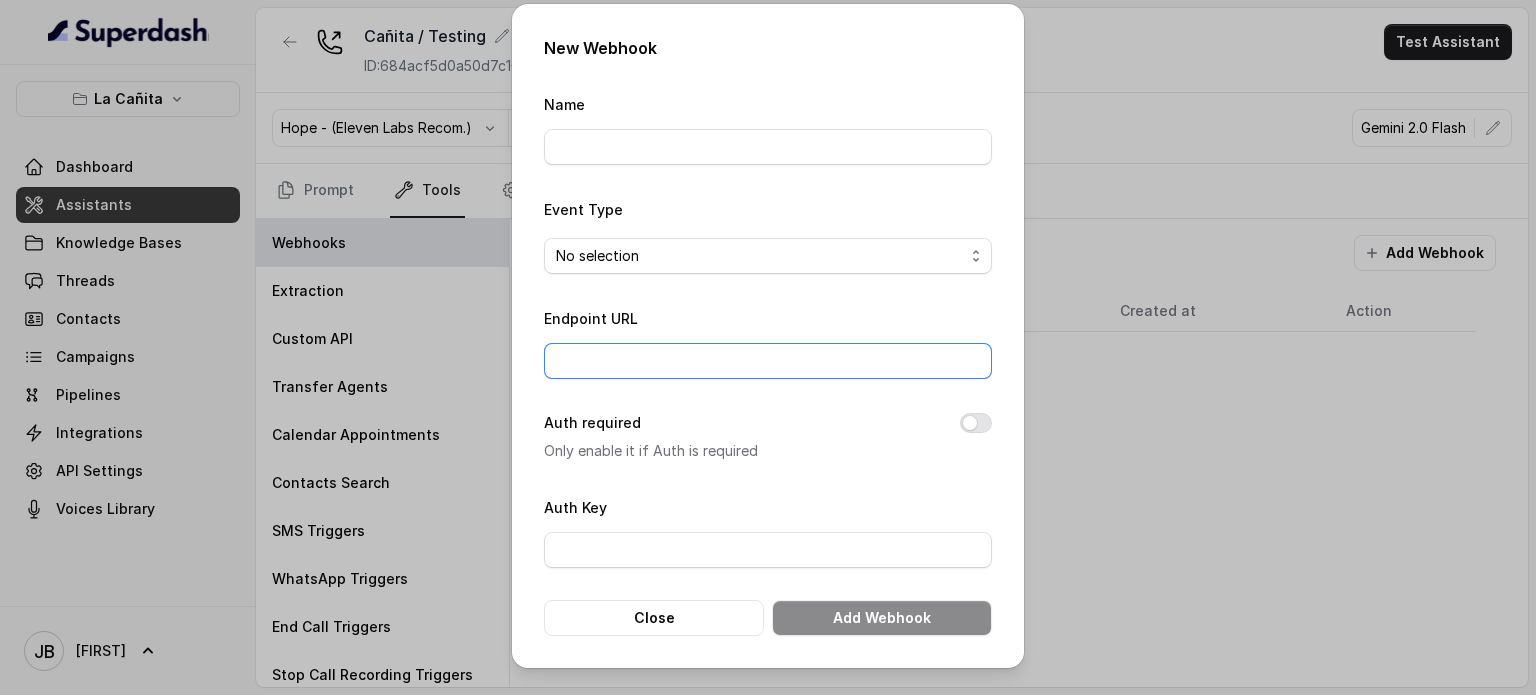 click on "Endpoint URL" at bounding box center (768, 361) 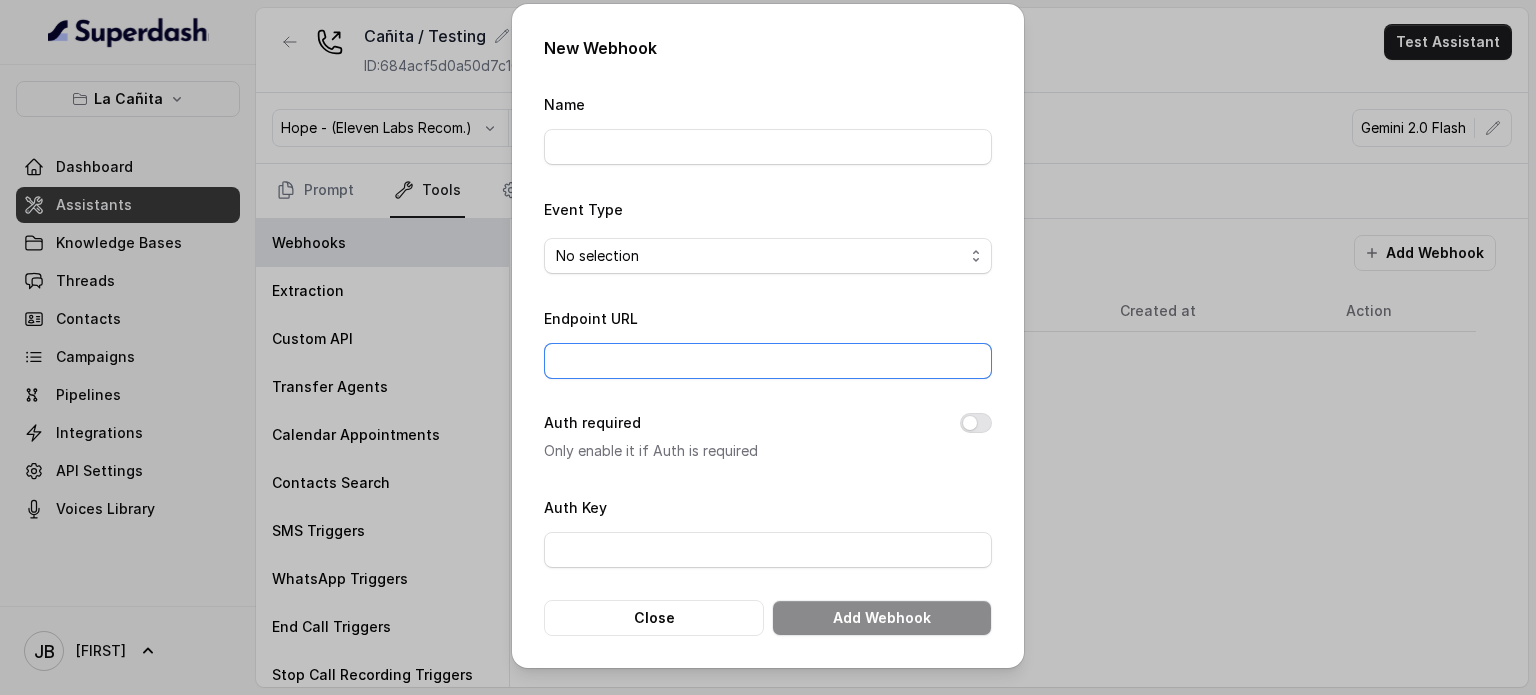 paste on "https://restohost.app.n8n.cloud/webhook-test/outbound-extractions-analysis" 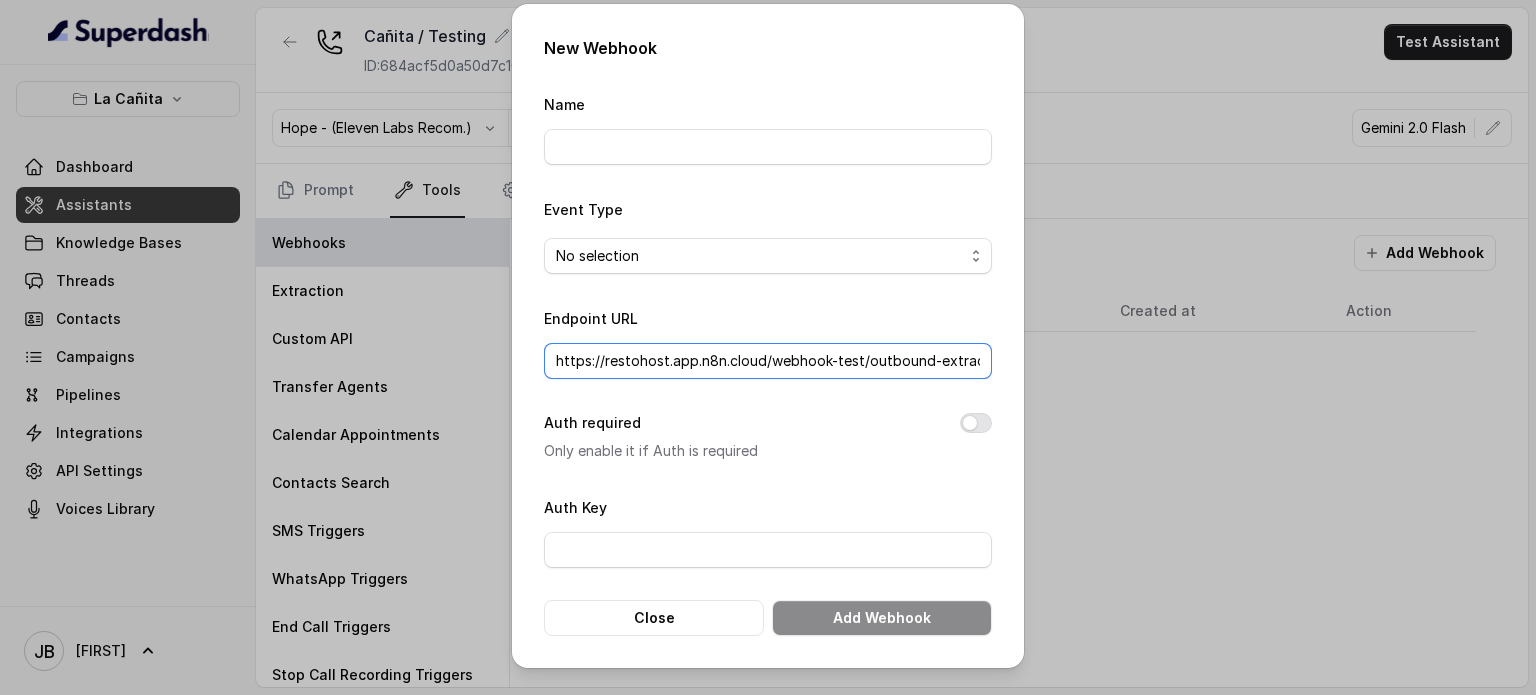 scroll, scrollTop: 0, scrollLeft: 88, axis: horizontal 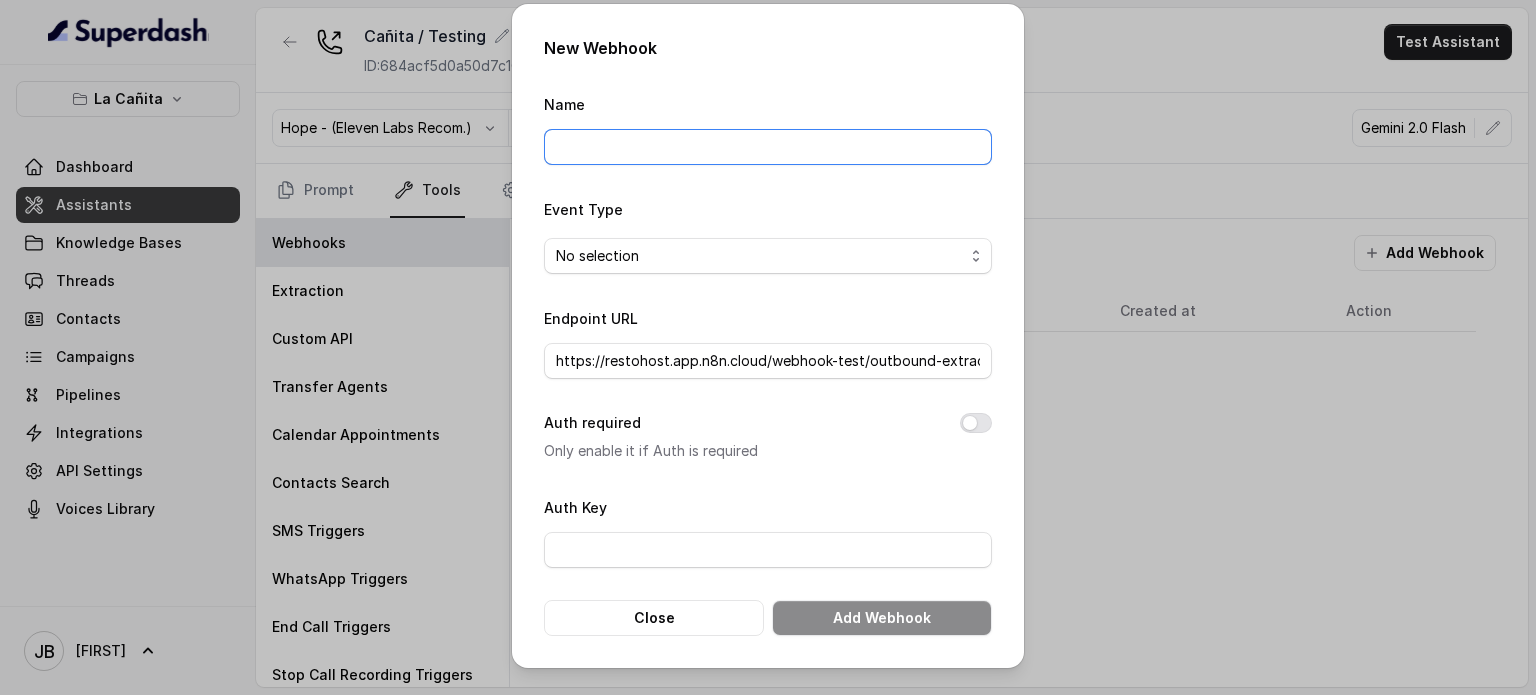 click on "Name" at bounding box center (768, 147) 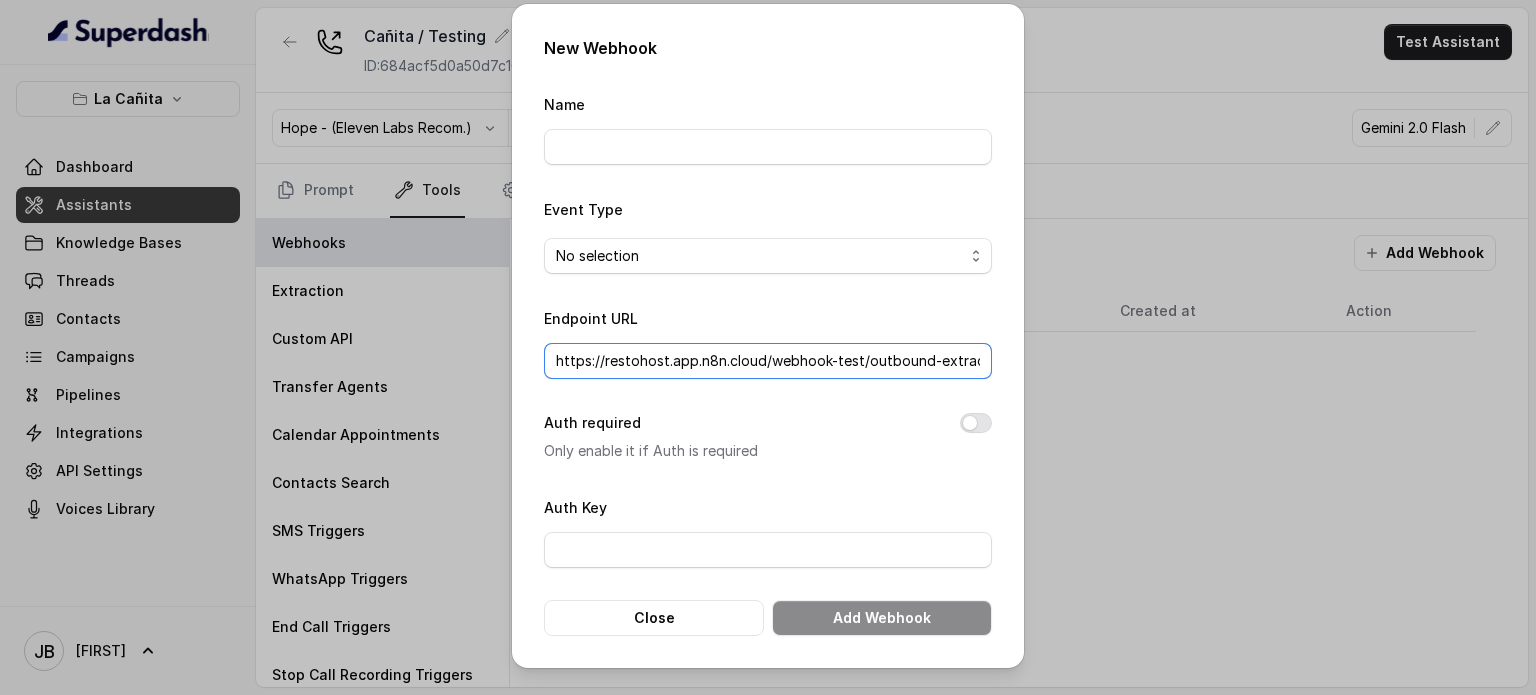 drag, startPoint x: 834, startPoint y: 365, endPoint x: 859, endPoint y: 363, distance: 25.079872 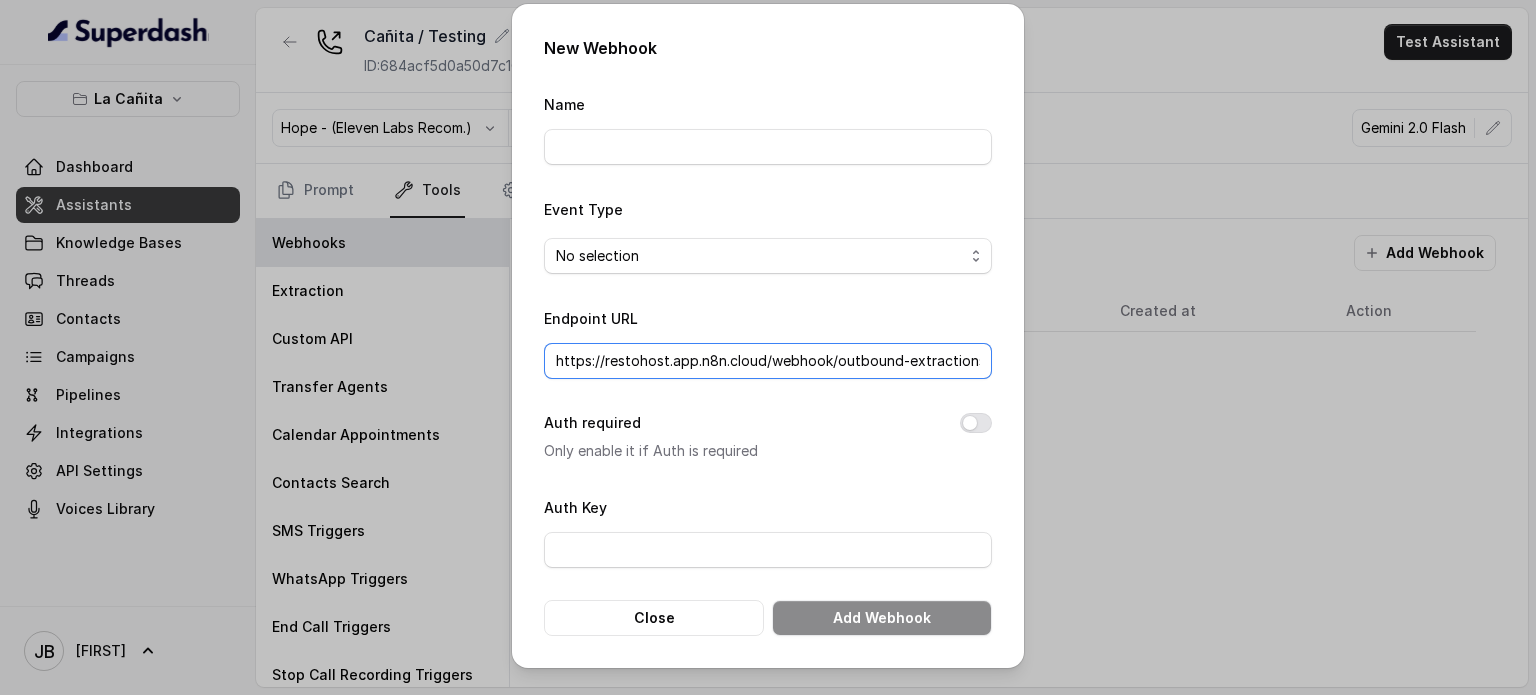 type on "https://restohost.app.n8n.cloud/webhook/outbound-extractions-analysis" 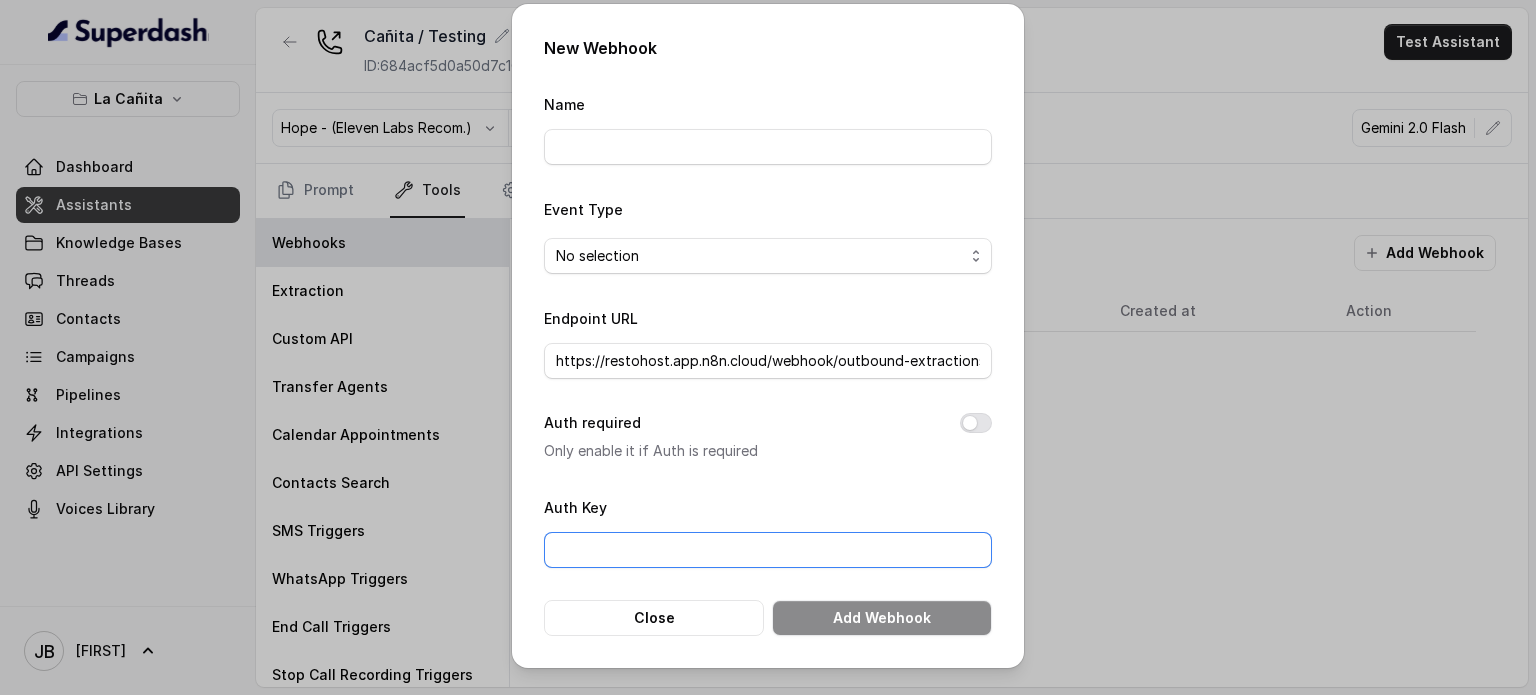 click on "Auth Key" at bounding box center [768, 550] 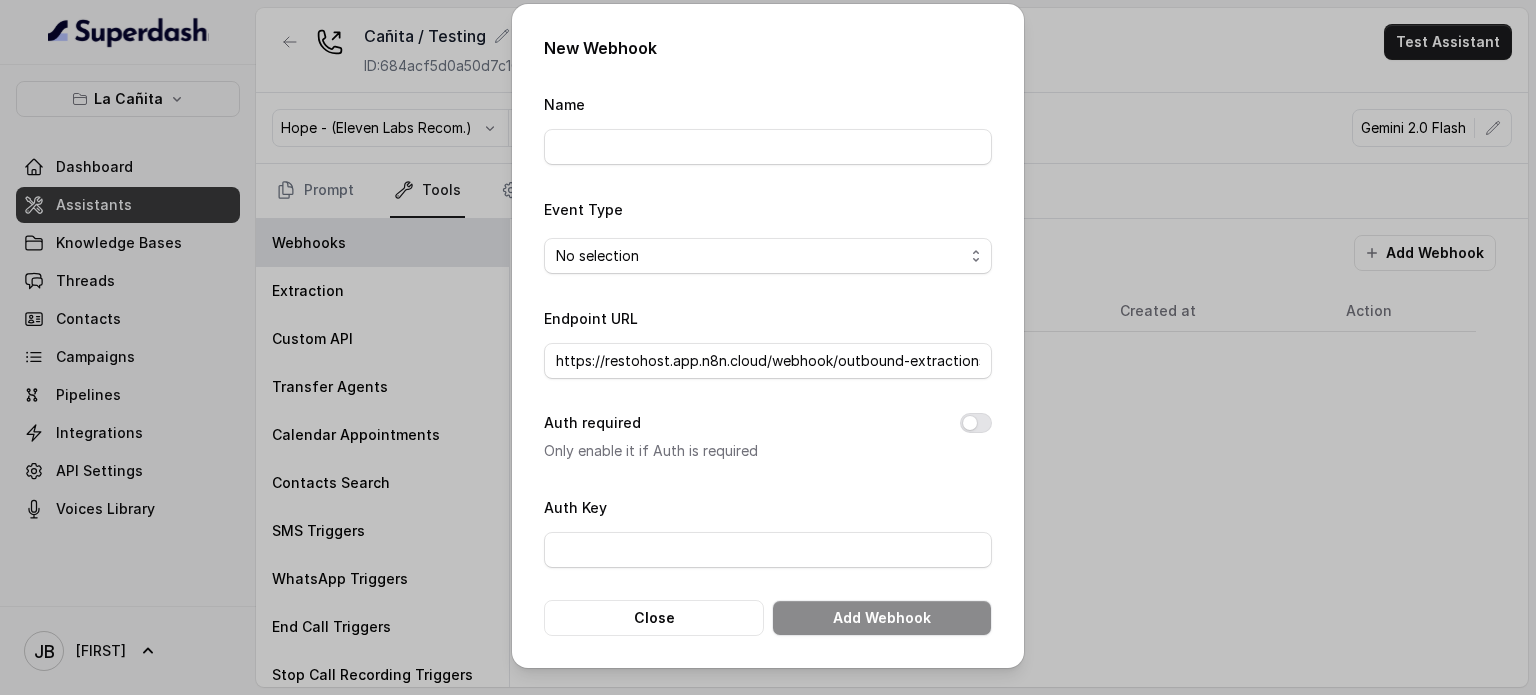 click on "Auth required Only enable it if Auth is required" at bounding box center (768, 437) 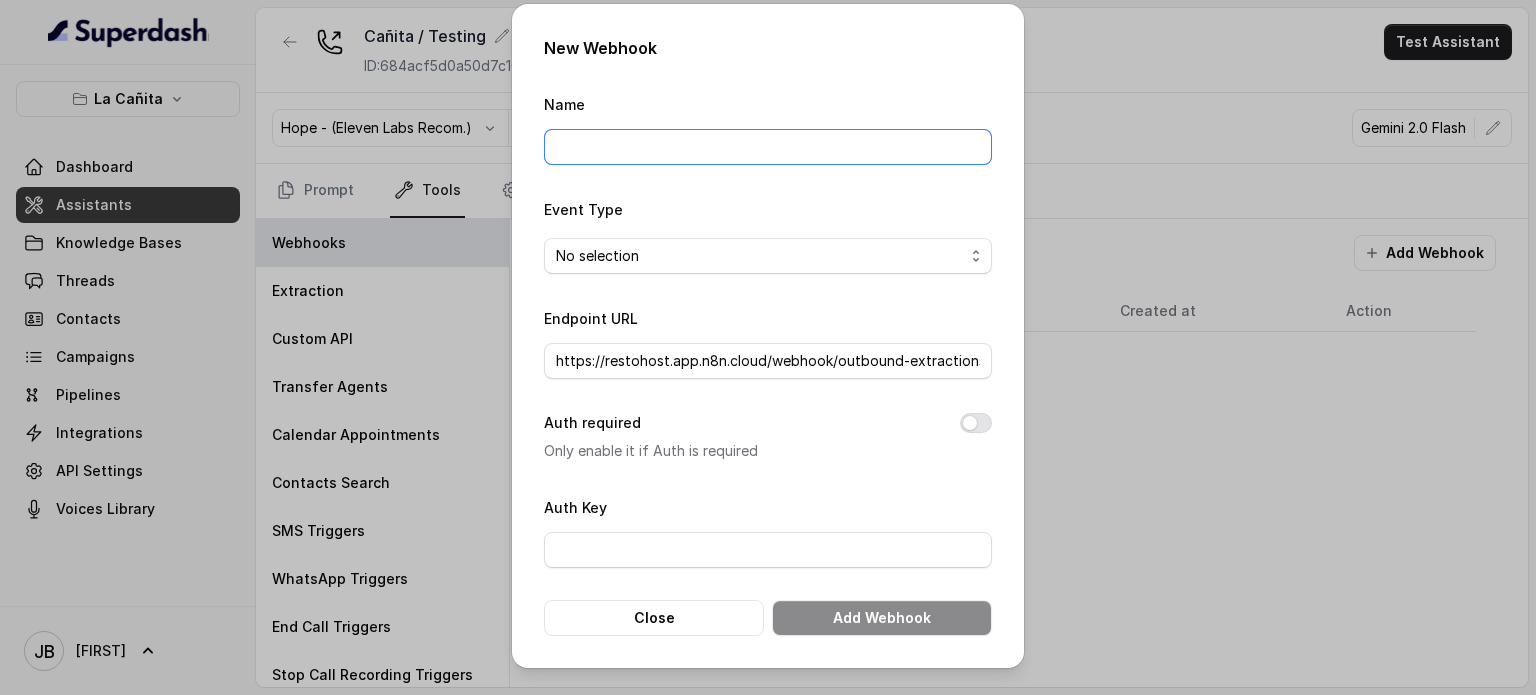 click on "Name" at bounding box center [768, 147] 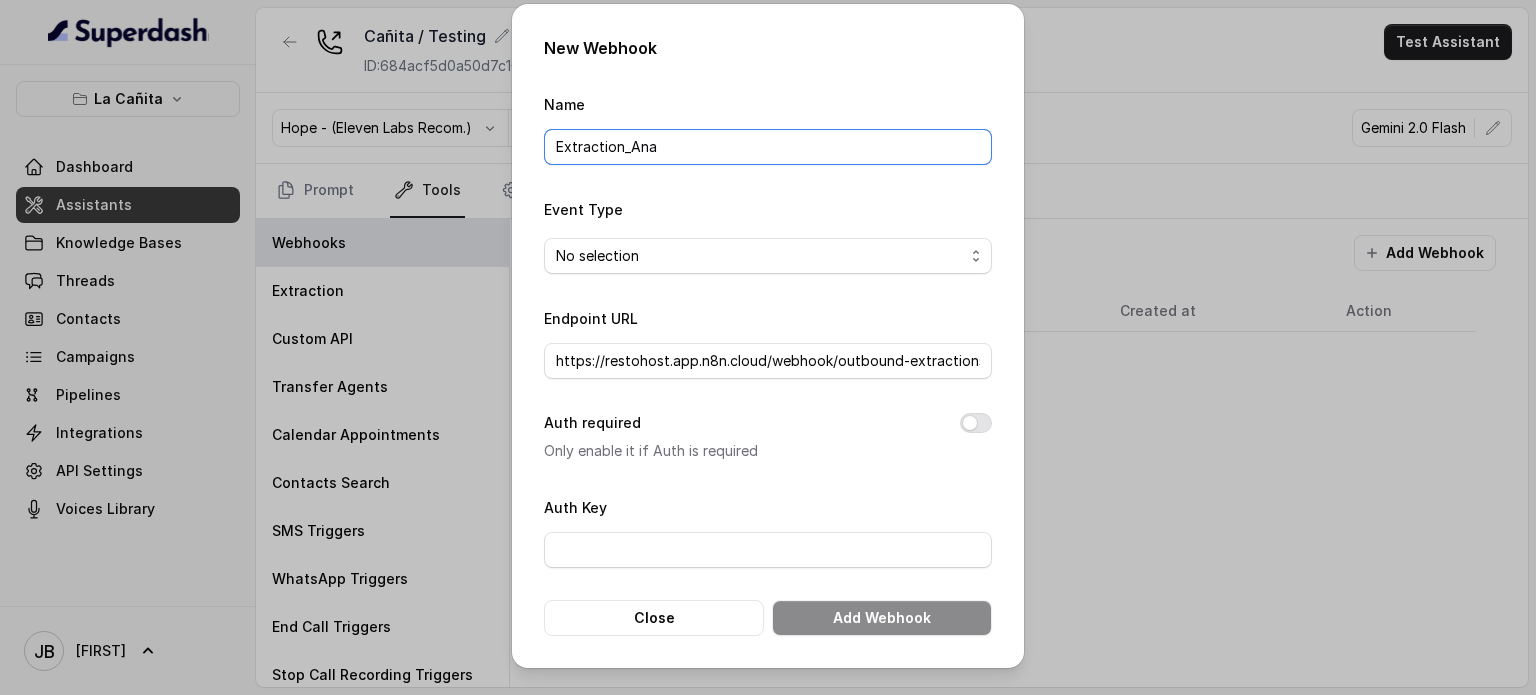 type on "Extraction_Anal" 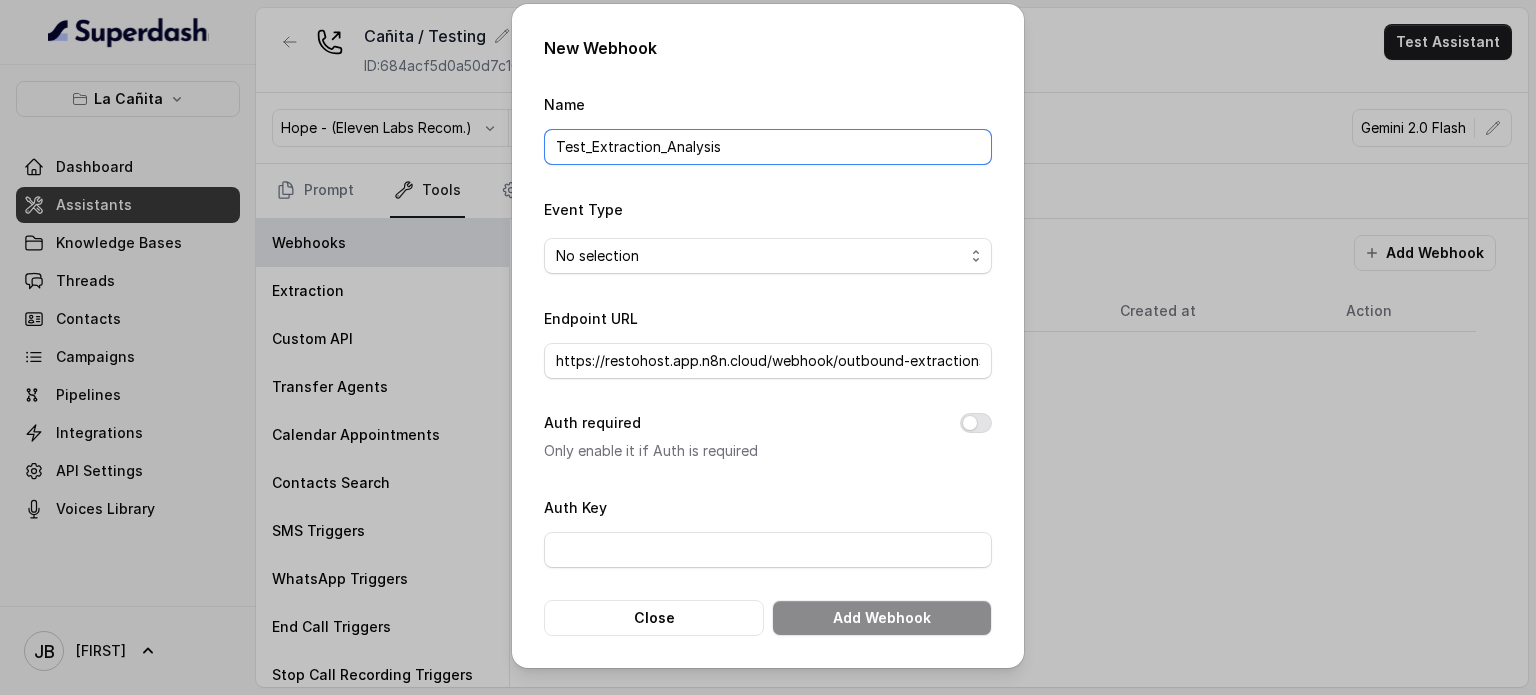 click on "Test_Extraction_Analysis" at bounding box center (768, 147) 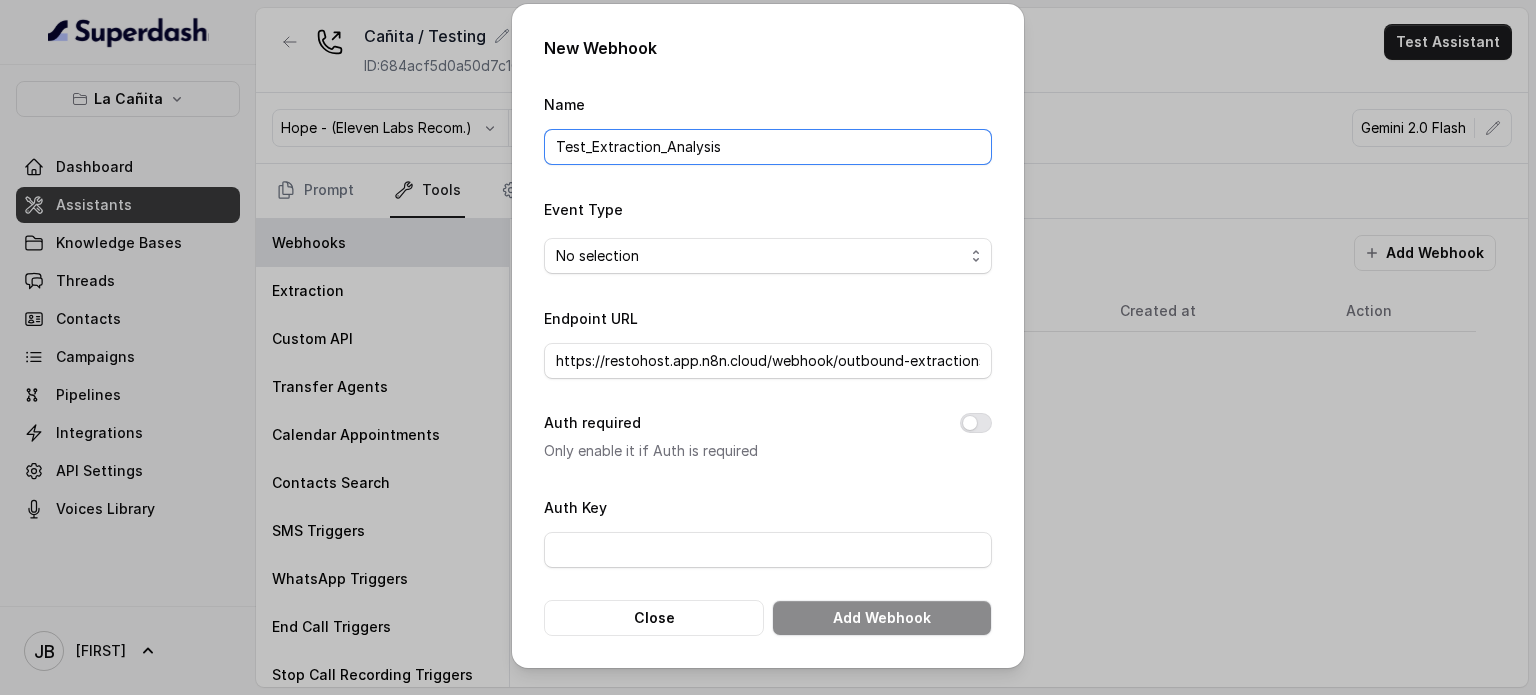 type on "Test_Extraction_Analysis" 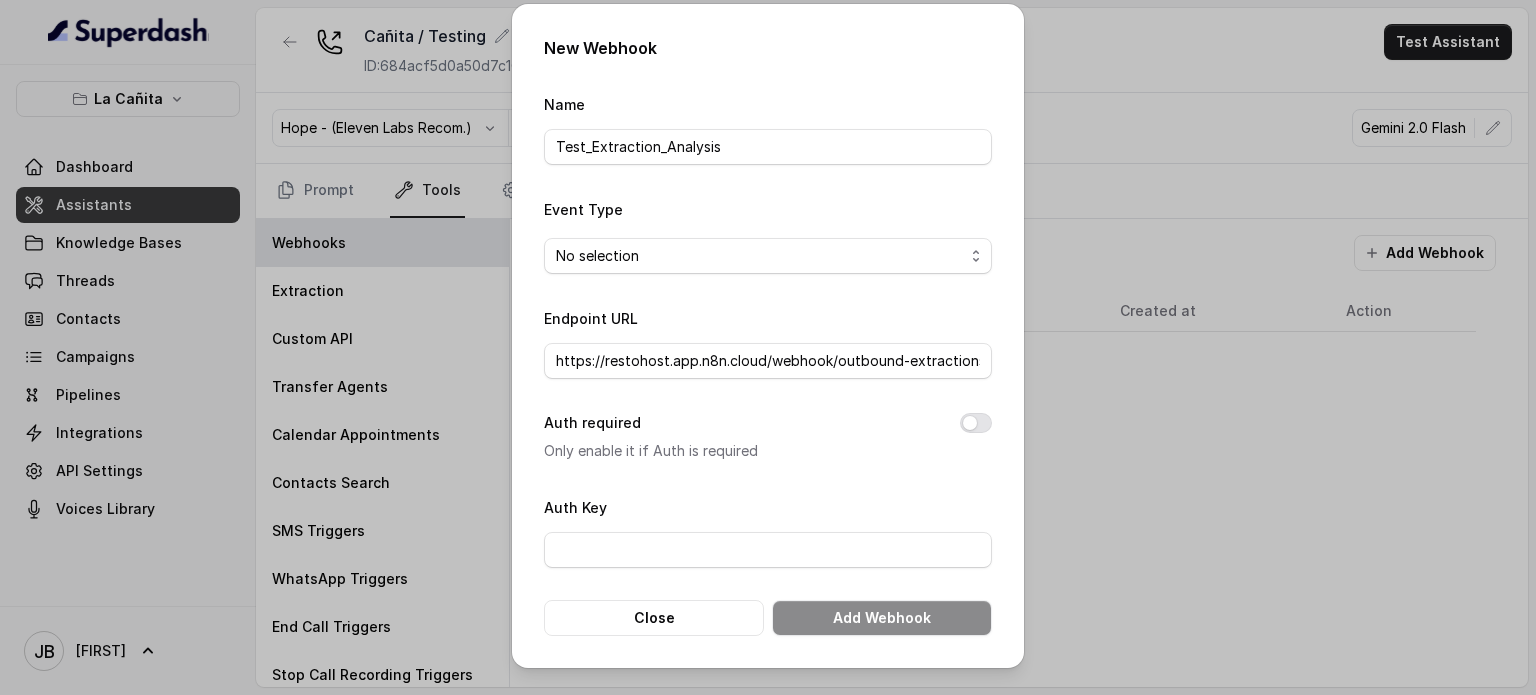 drag, startPoint x: 738, startPoint y: 171, endPoint x: 736, endPoint y: 158, distance: 13.152946 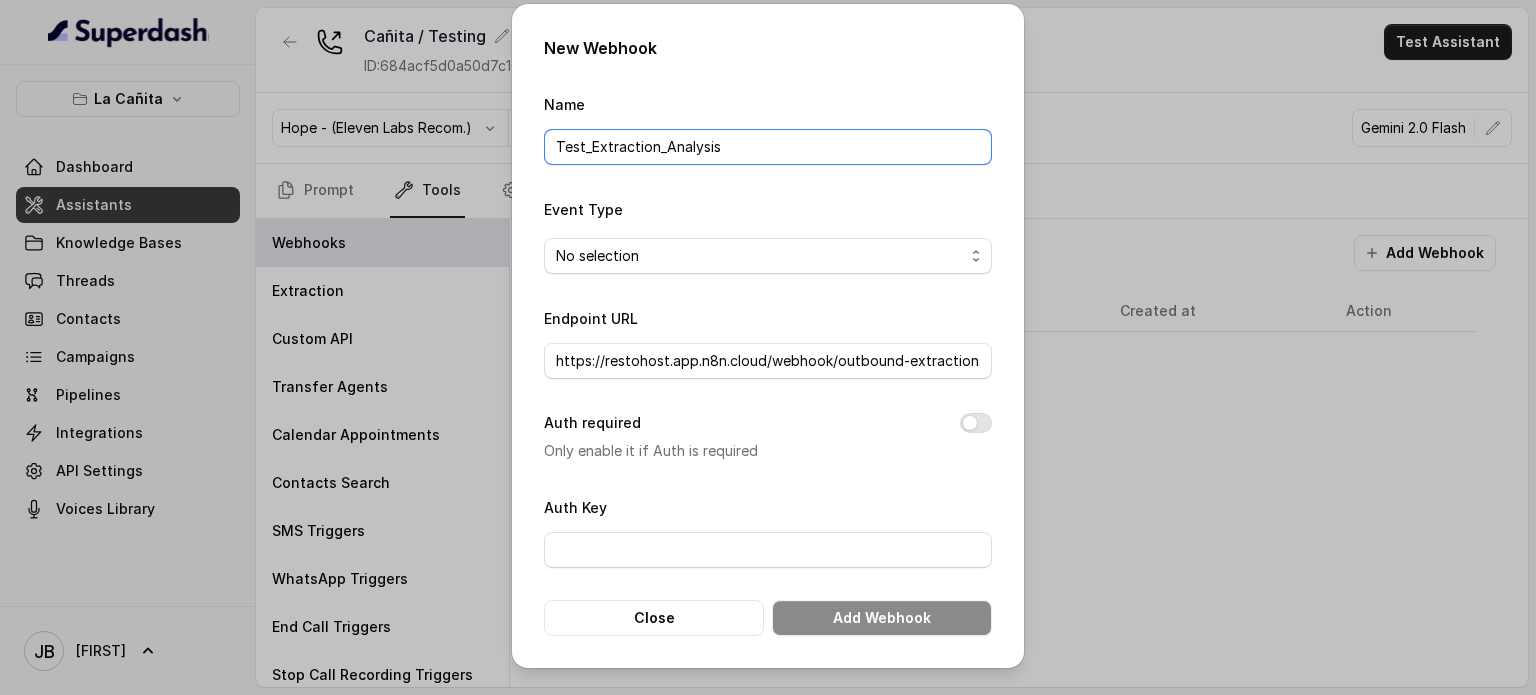 click on "Test_Extraction_Analysis" at bounding box center (768, 147) 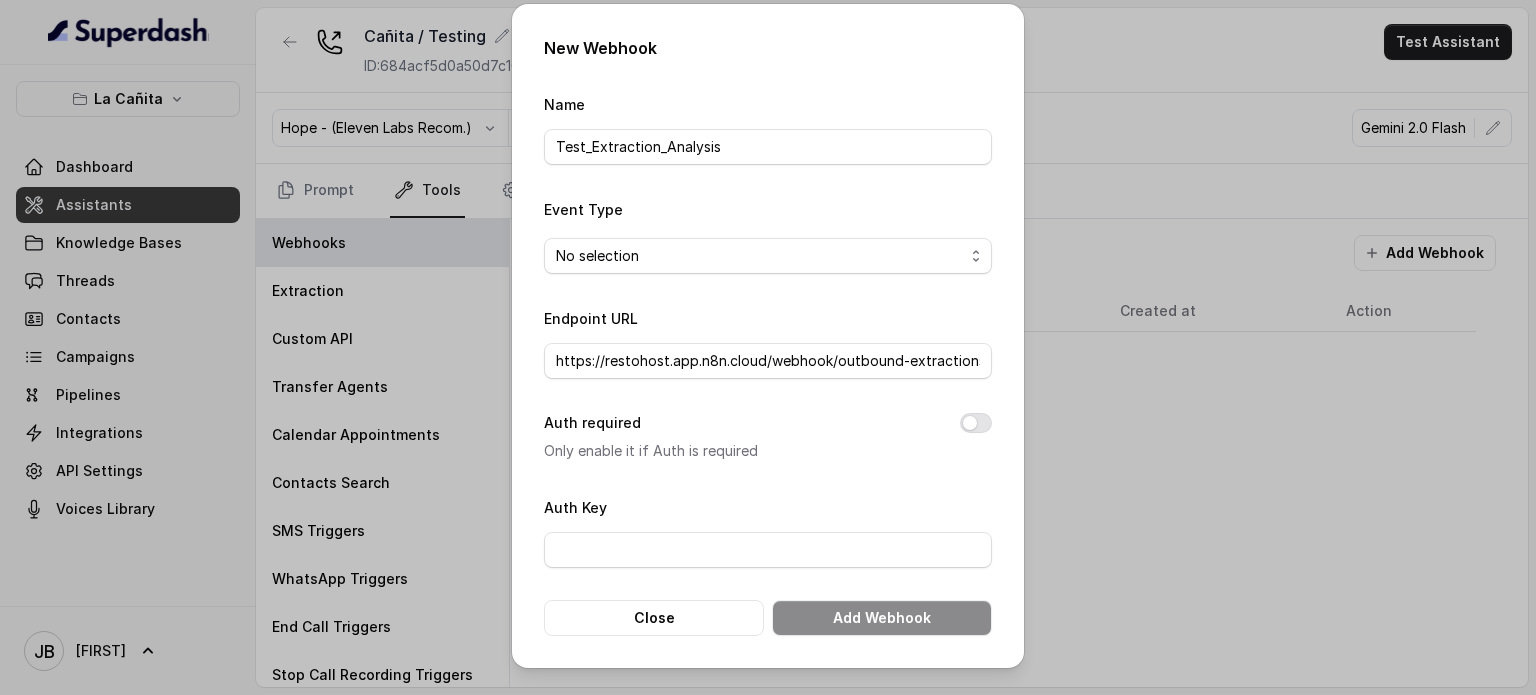 click on "Name Test_Extraction_Analysis Event Type No selection Endpoint URL https://restohost.app.n8n.cloud/webhook/outbound-extractions-analysis Auth required Only enable it if Auth is required Auth Key Close Add Webhook" at bounding box center (768, 364) 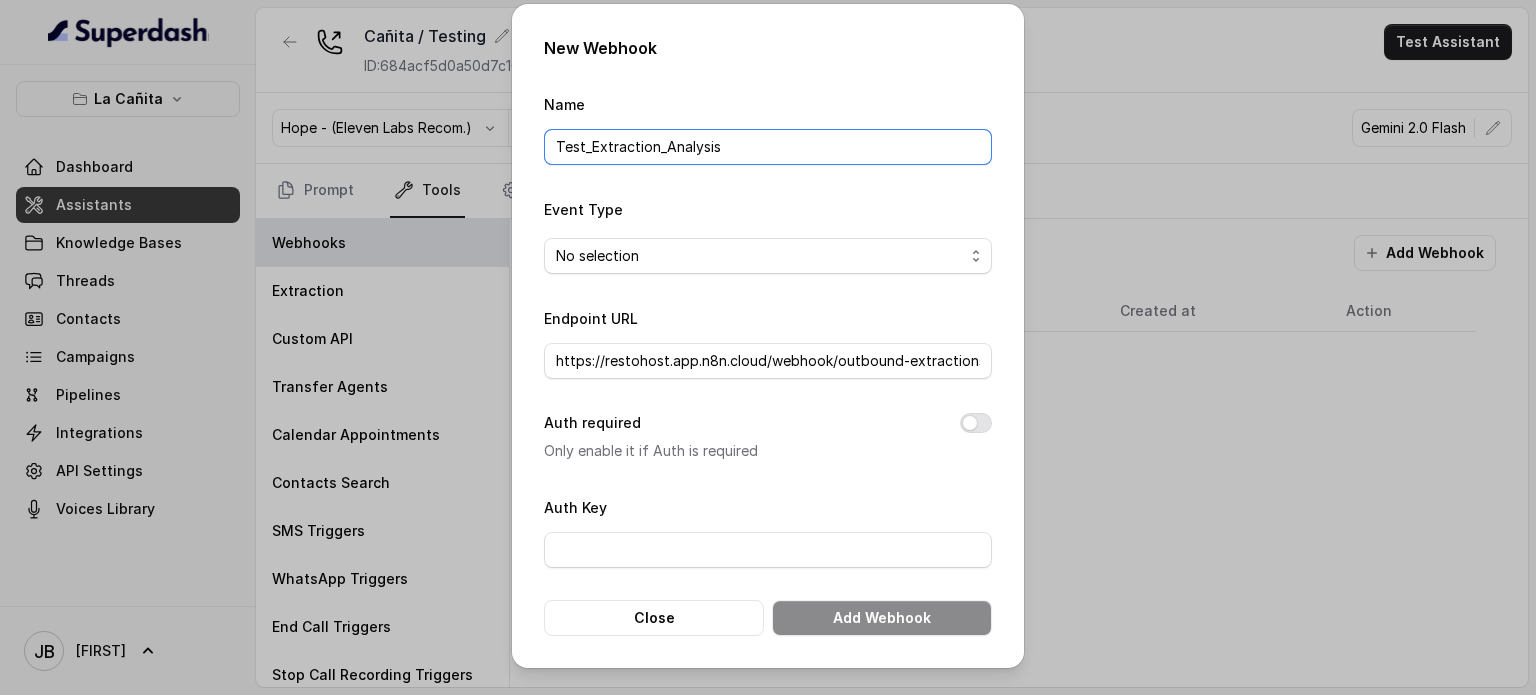 click on "Test_Extraction_Analysis" at bounding box center (768, 147) 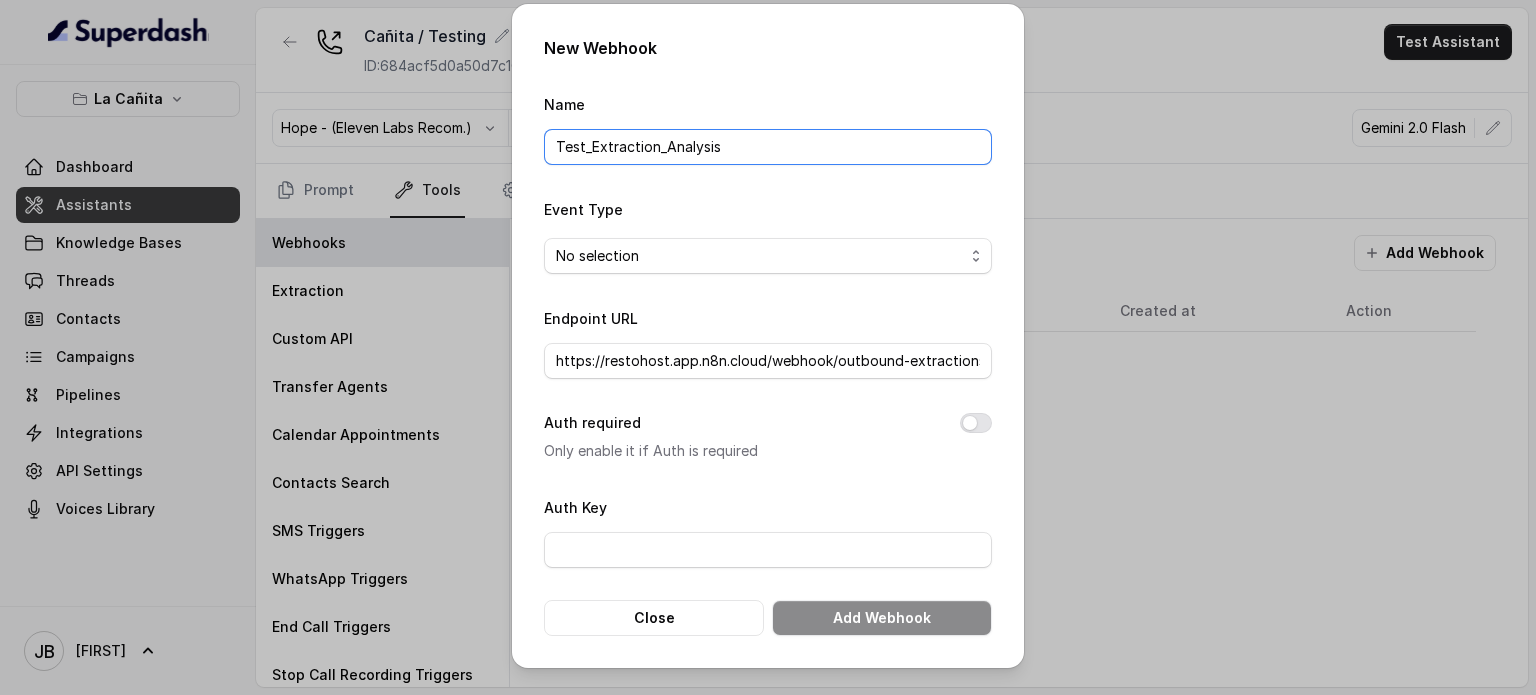 drag, startPoint x: 608, startPoint y: 166, endPoint x: 478, endPoint y: 198, distance: 133.88054 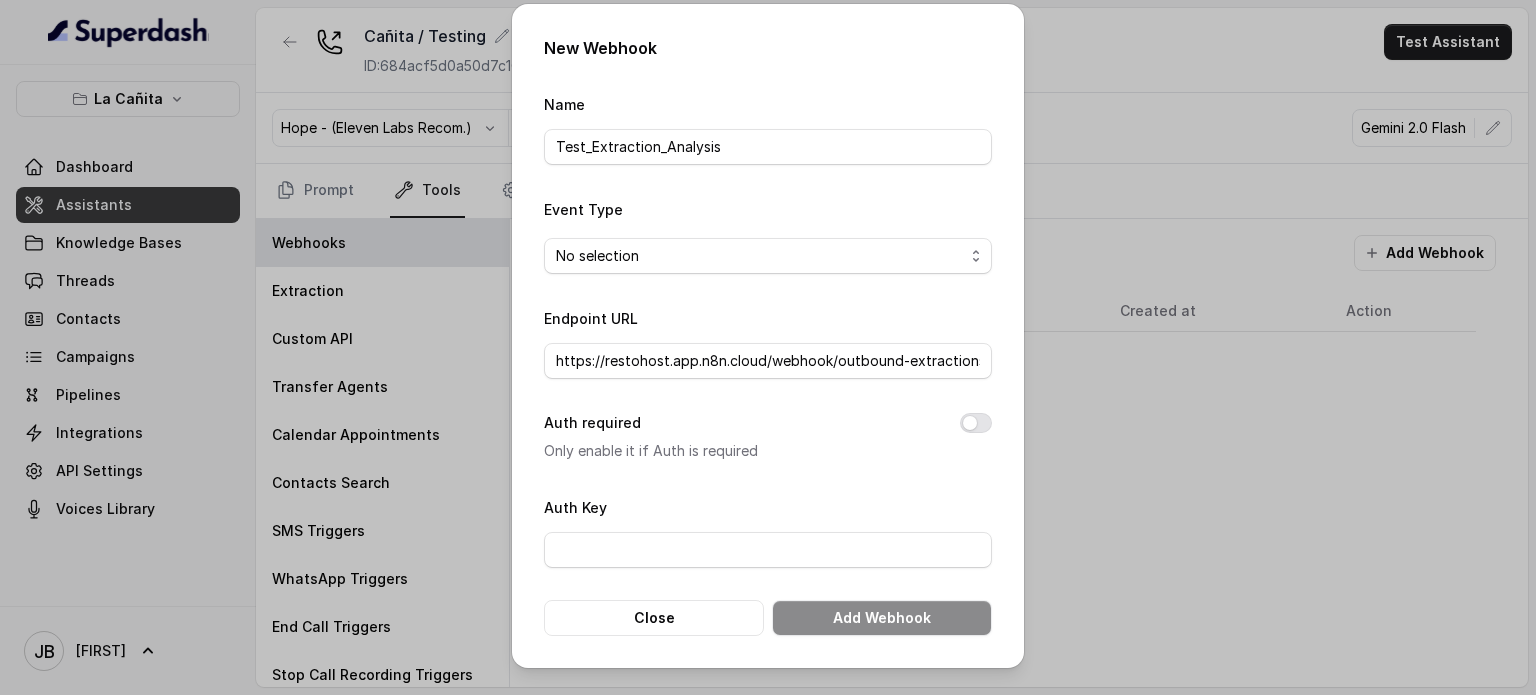 drag, startPoint x: 478, startPoint y: 198, endPoint x: 603, endPoint y: 184, distance: 125.781555 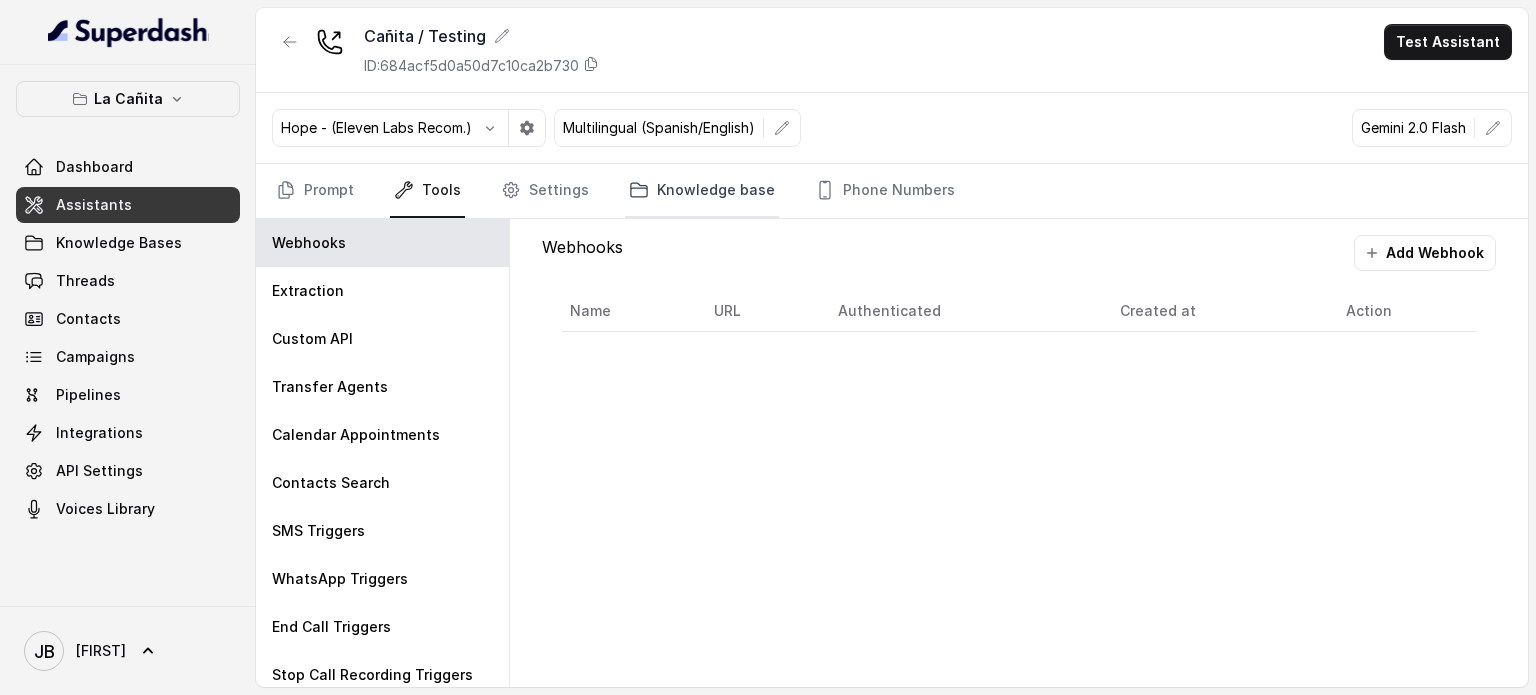 click on "Knowledge base" at bounding box center (702, 191) 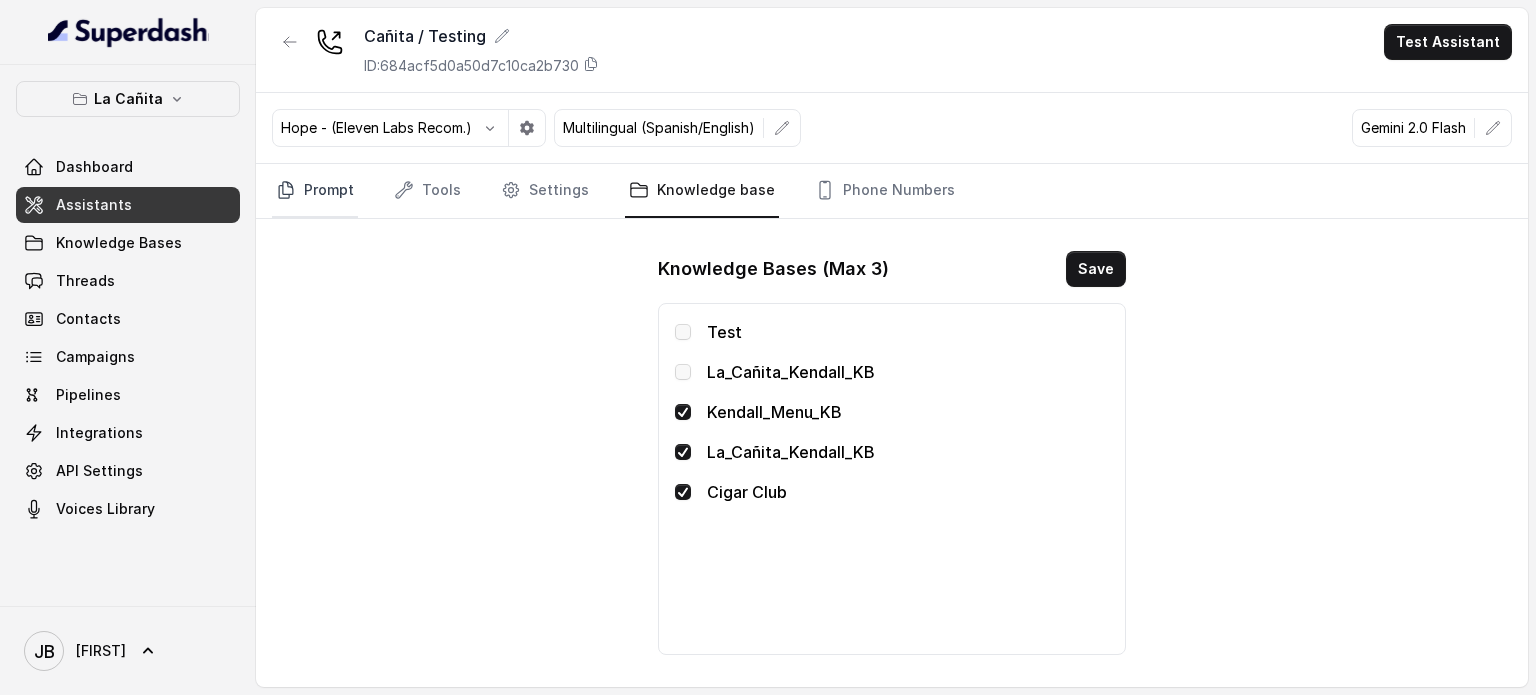 click on "Prompt" at bounding box center (315, 191) 